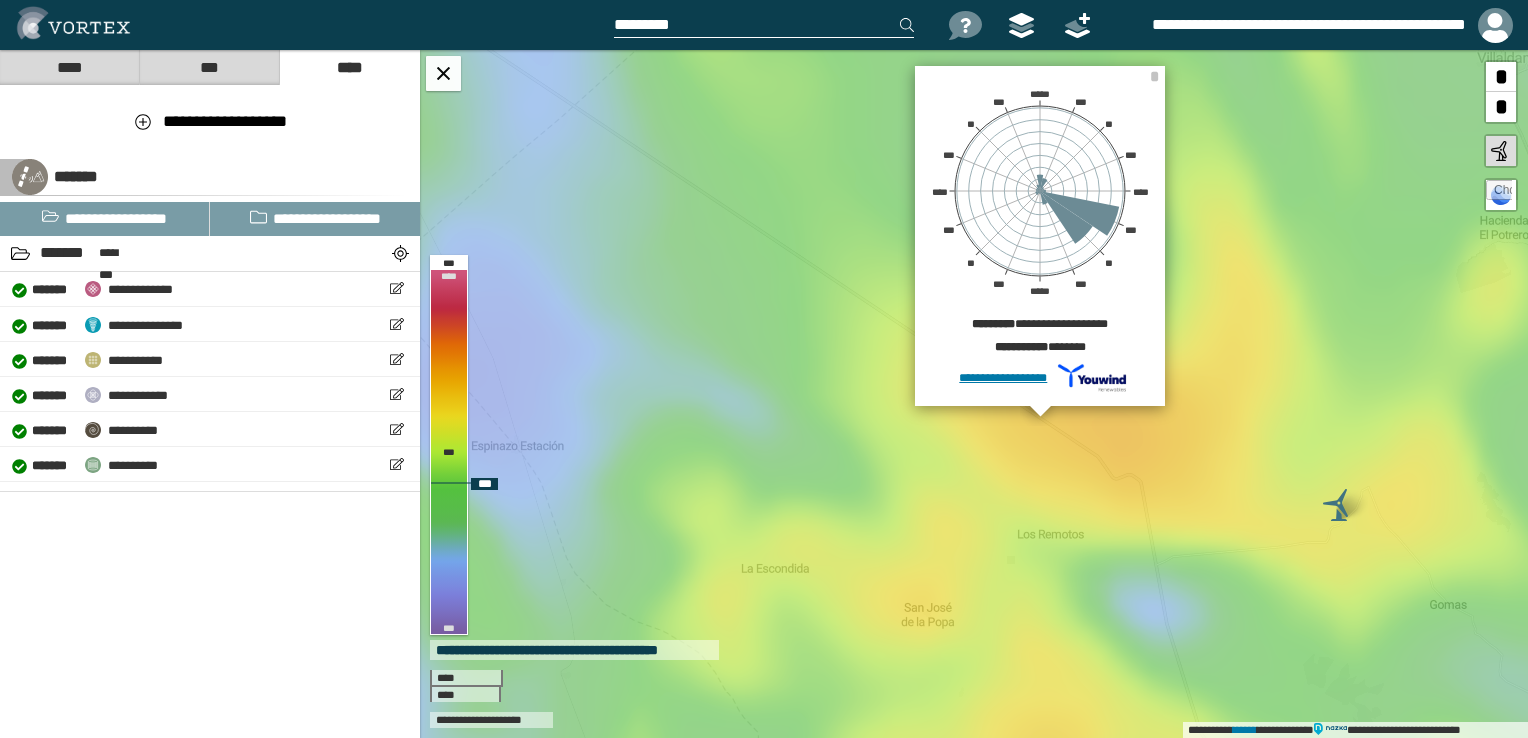 scroll, scrollTop: 0, scrollLeft: 0, axis: both 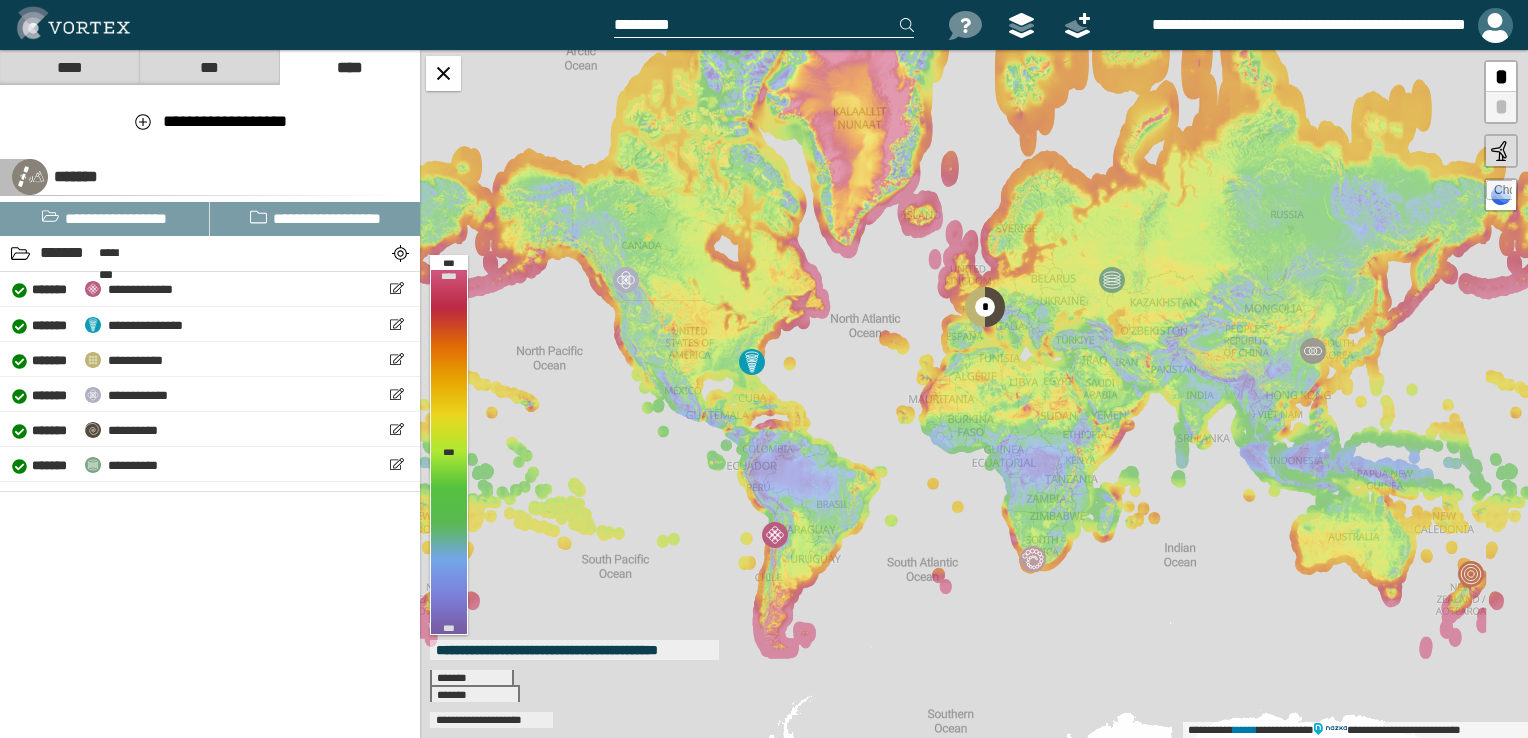 click at bounding box center (1495, 25) 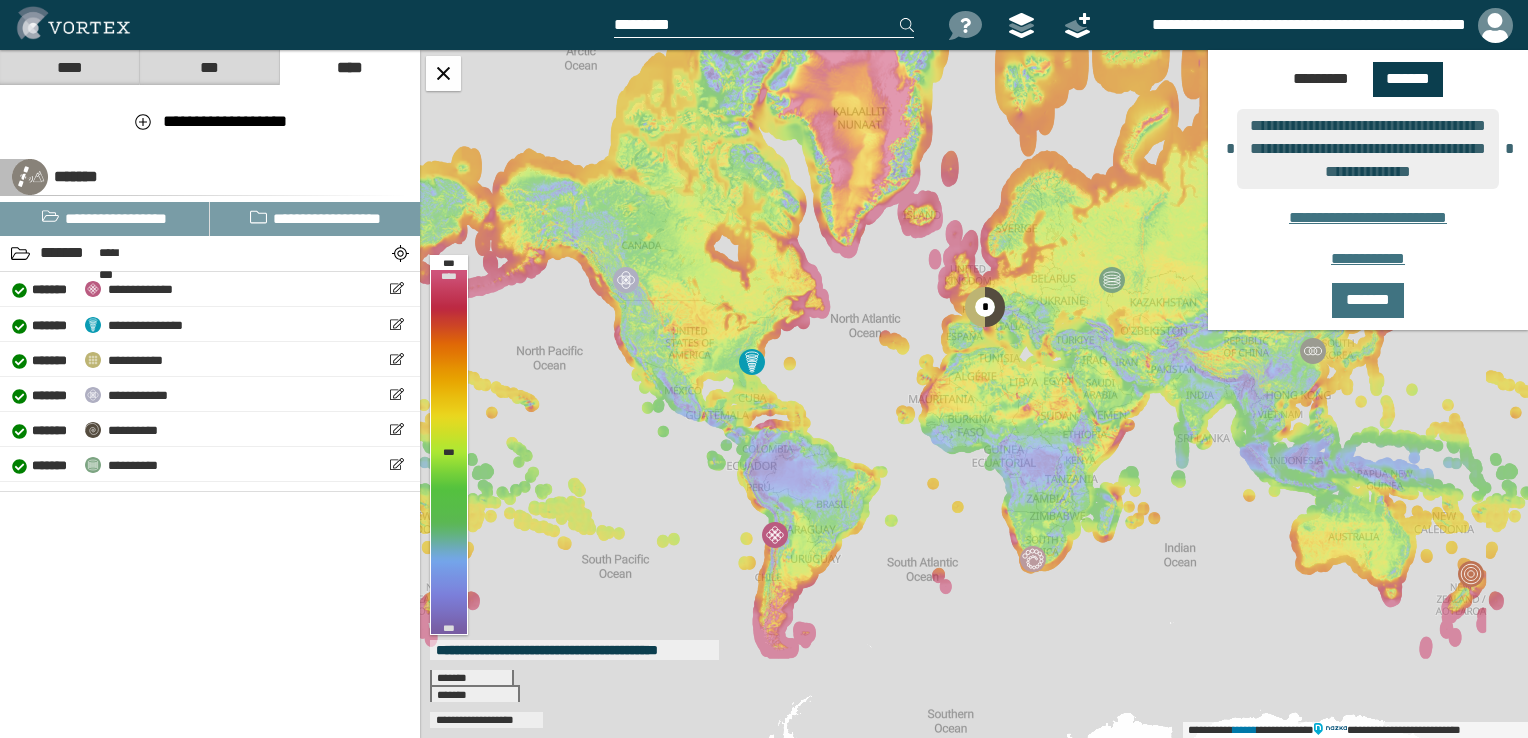click on "***" at bounding box center (209, 67) 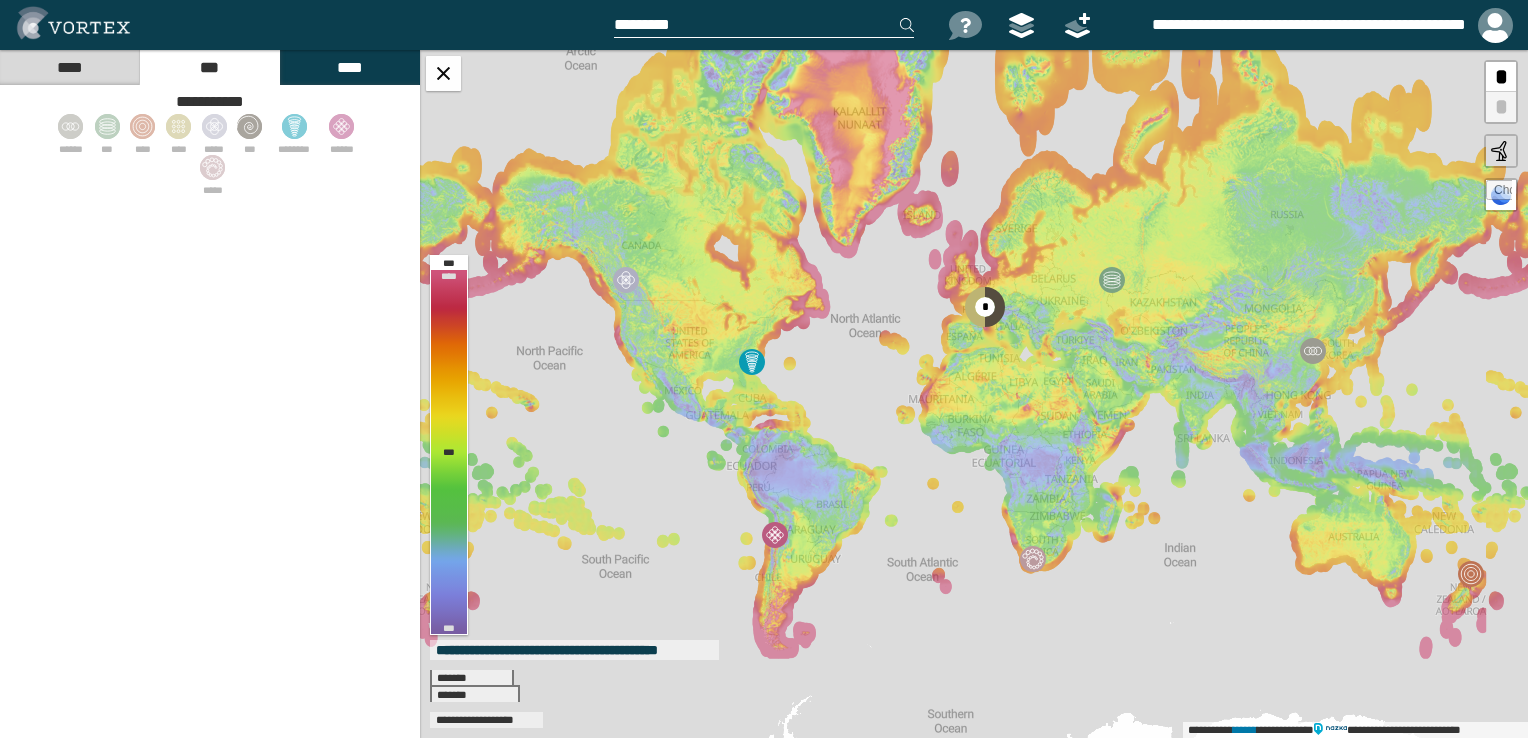 click on "****" at bounding box center [69, 67] 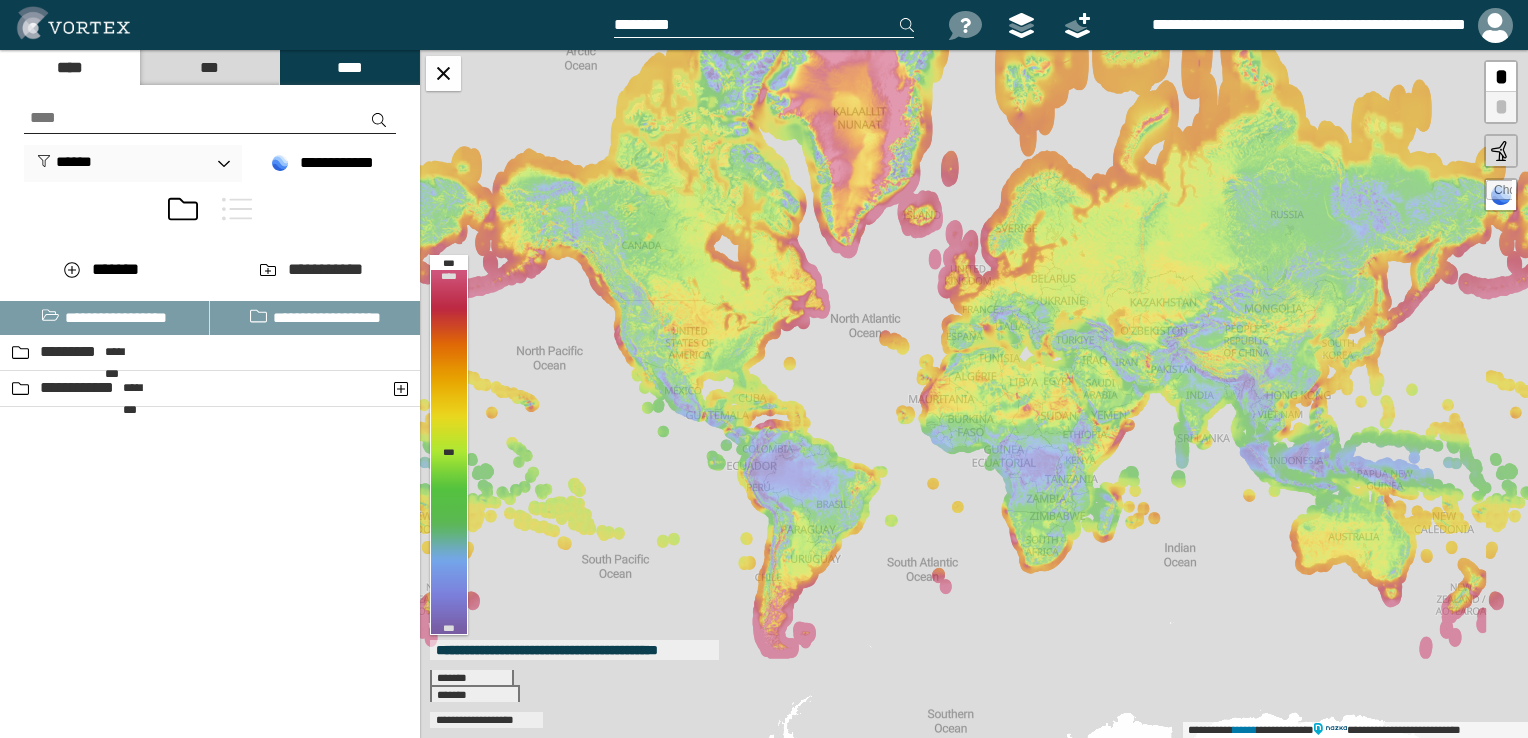 click on "**********" at bounding box center [1290, 25] 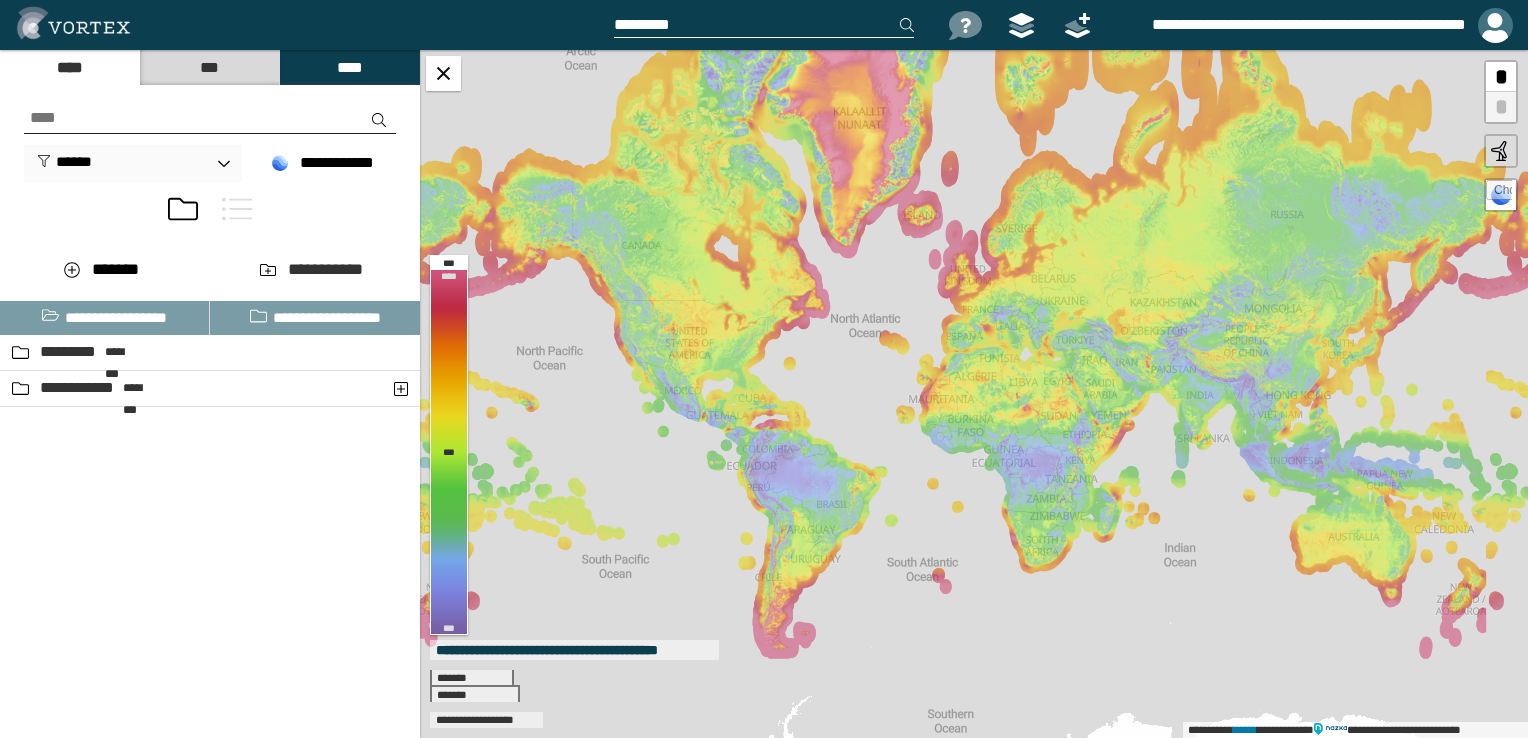 click at bounding box center [1495, 25] 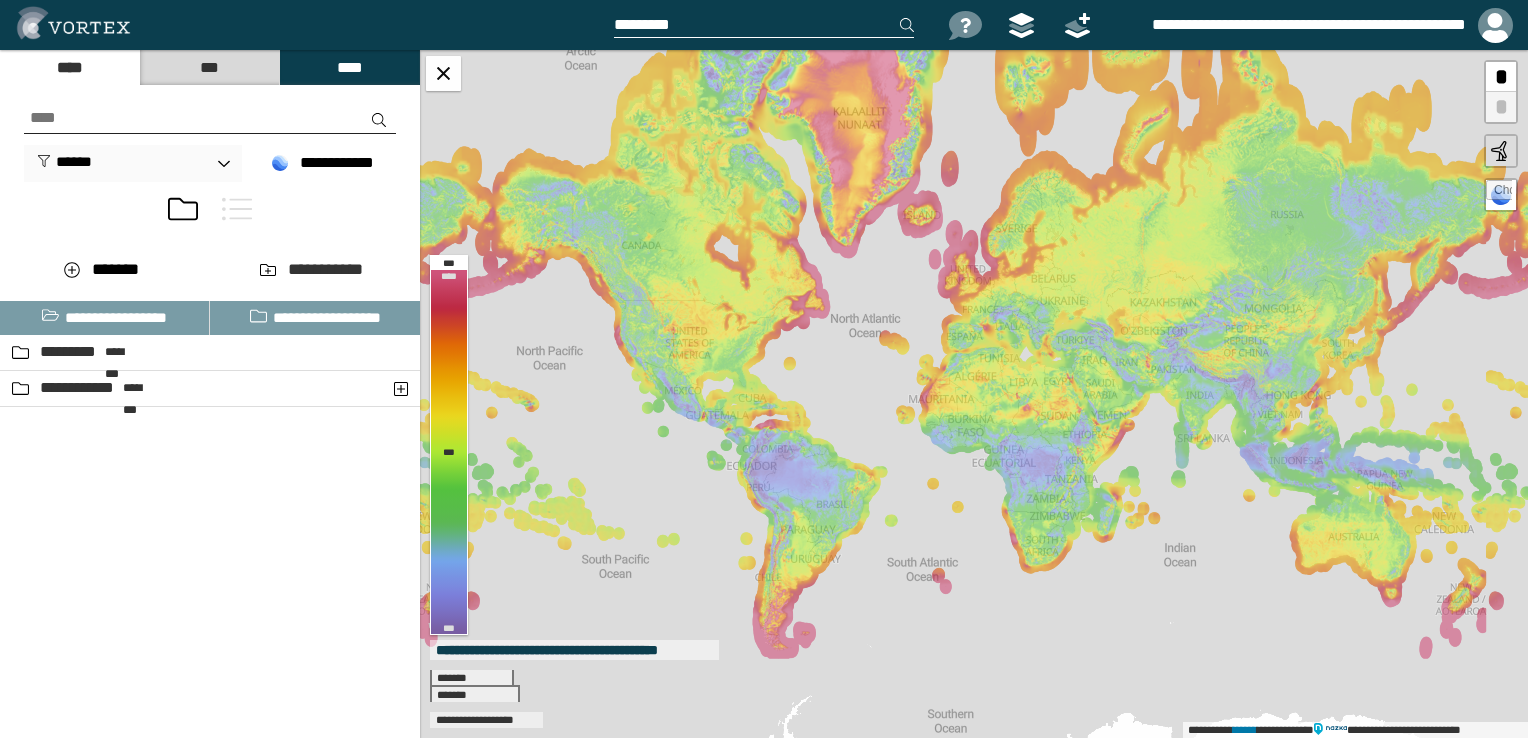 click on "**********" at bounding box center [1290, 25] 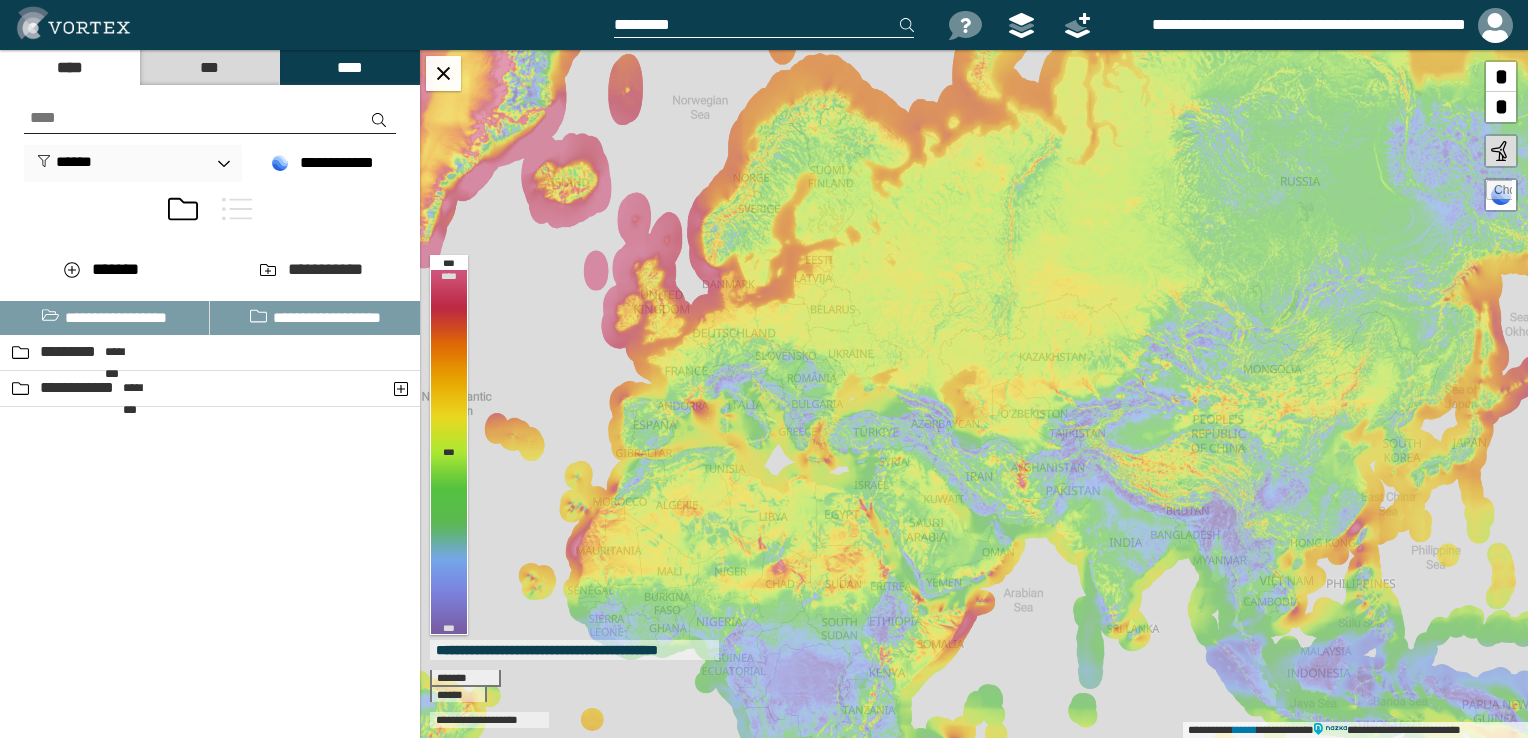 drag, startPoint x: 1296, startPoint y: 32, endPoint x: 1012, endPoint y: 290, distance: 383.6926 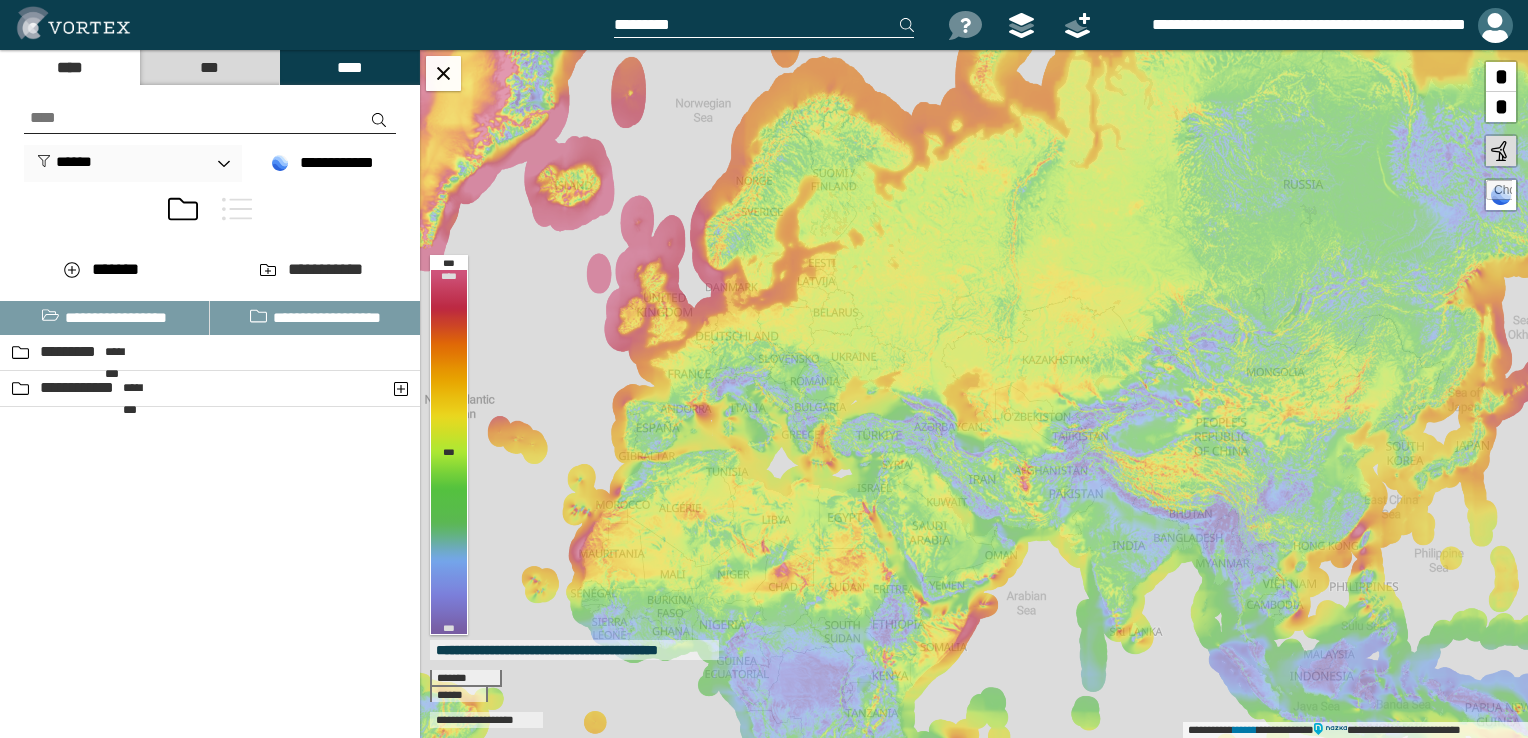 click at bounding box center [1495, 25] 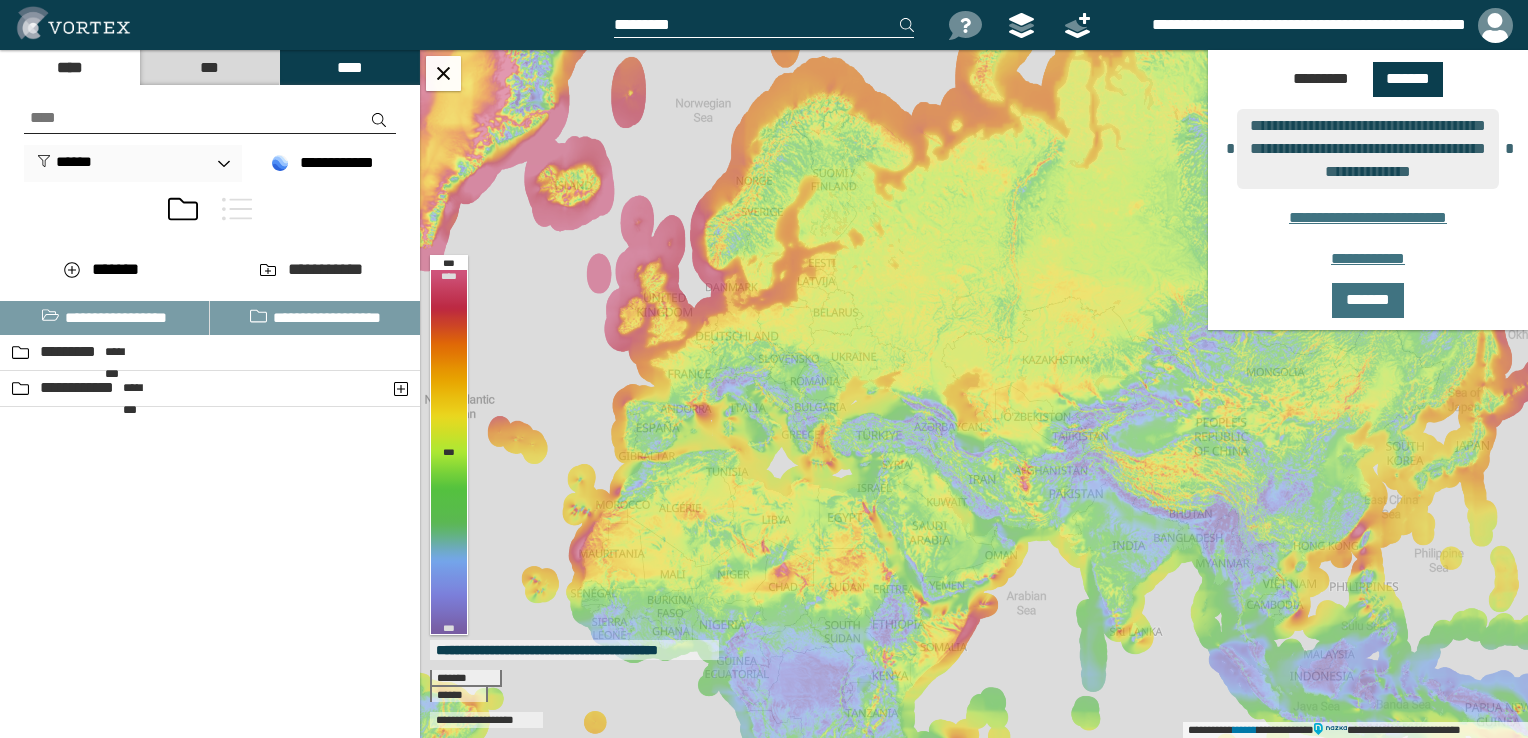 click on "**********" at bounding box center [1368, 258] 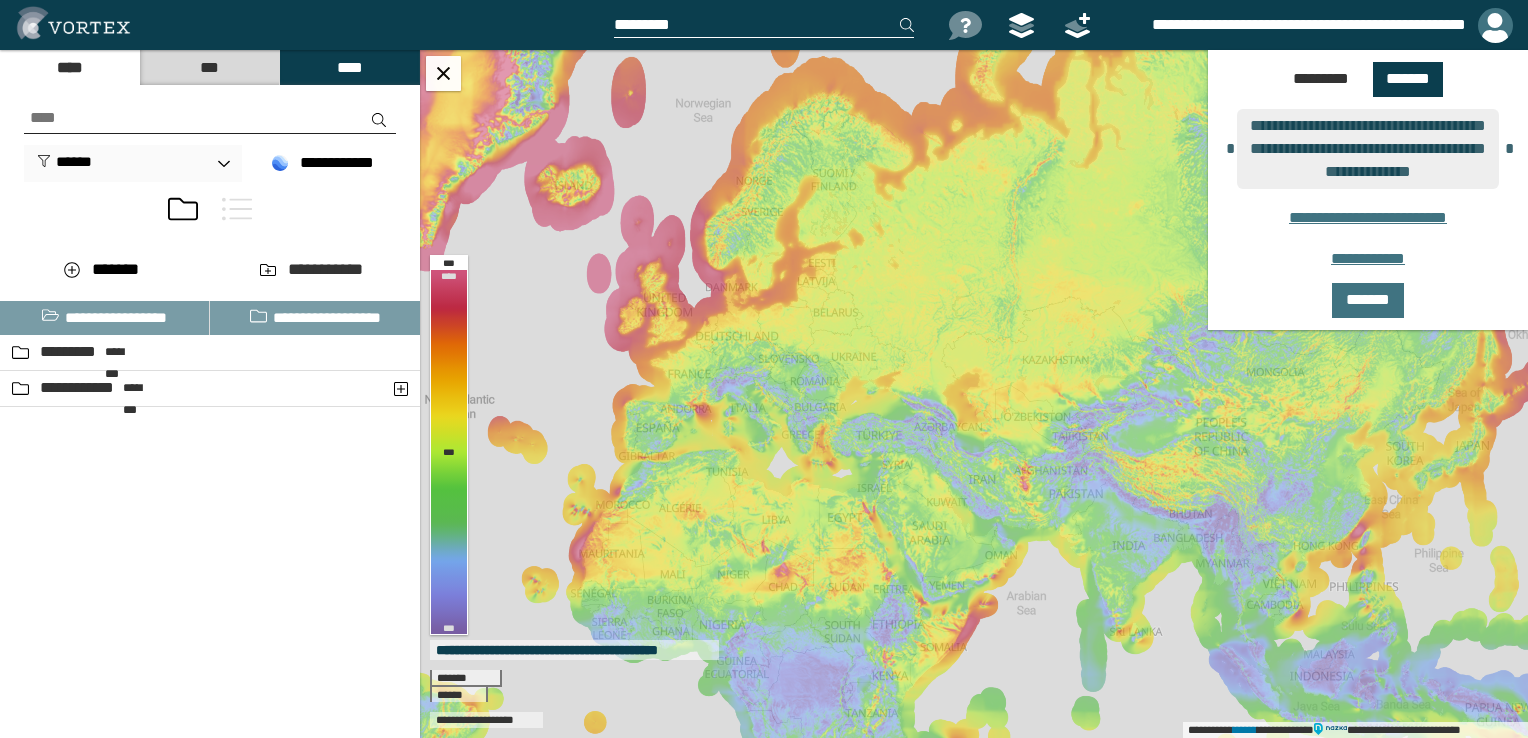 click at bounding box center [1495, 25] 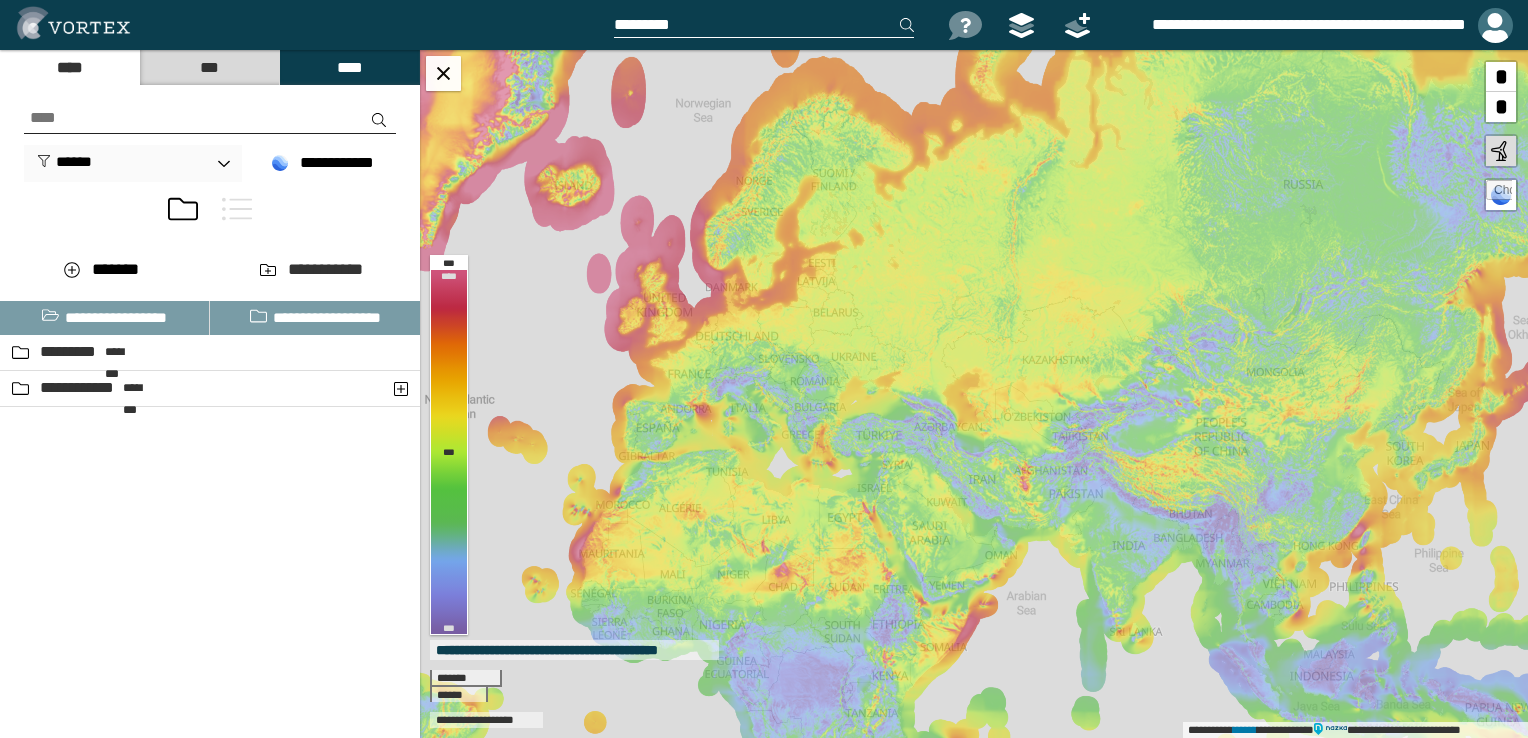 click at bounding box center [1495, 25] 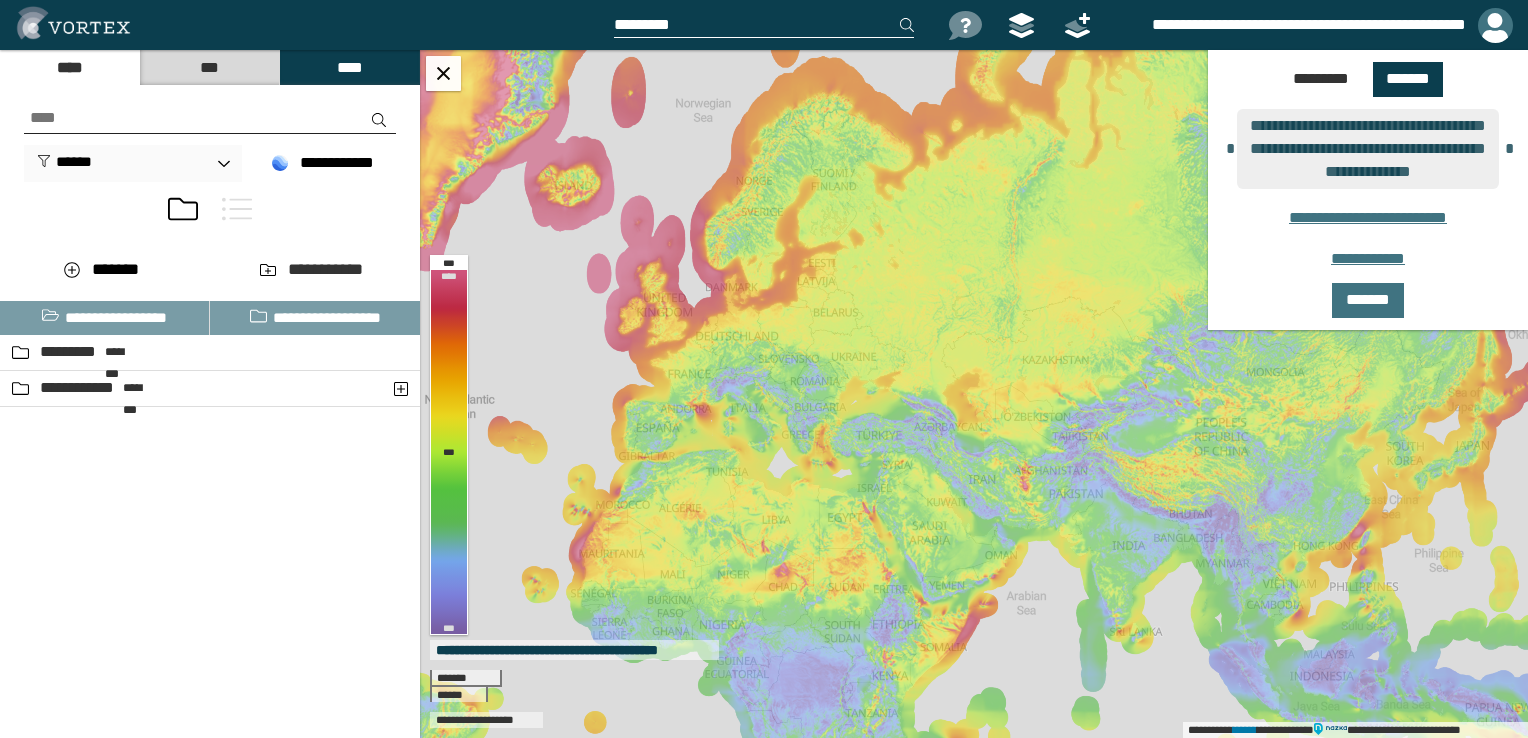 click at bounding box center [1495, 25] 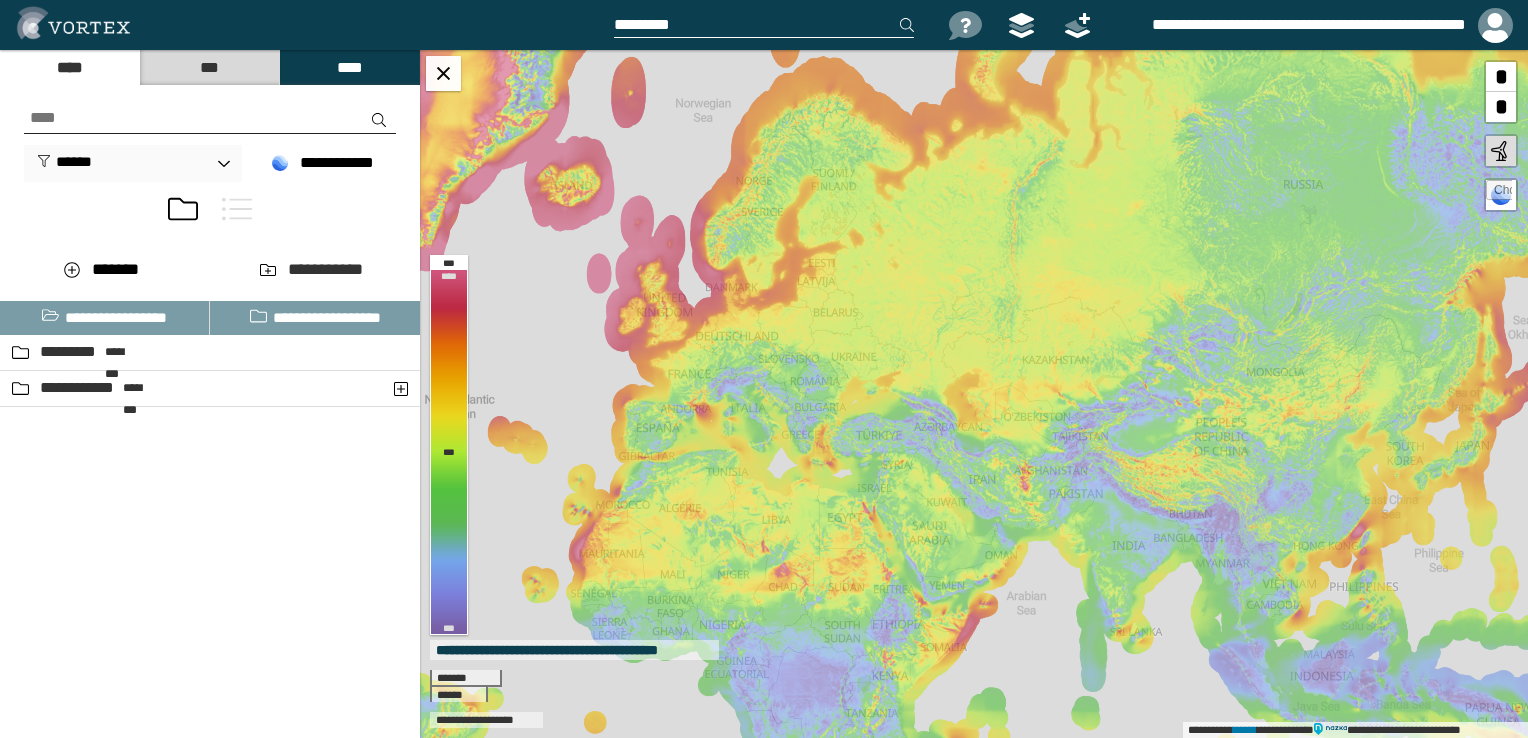 drag, startPoint x: 1481, startPoint y: 30, endPoint x: 916, endPoint y: 279, distance: 617.435 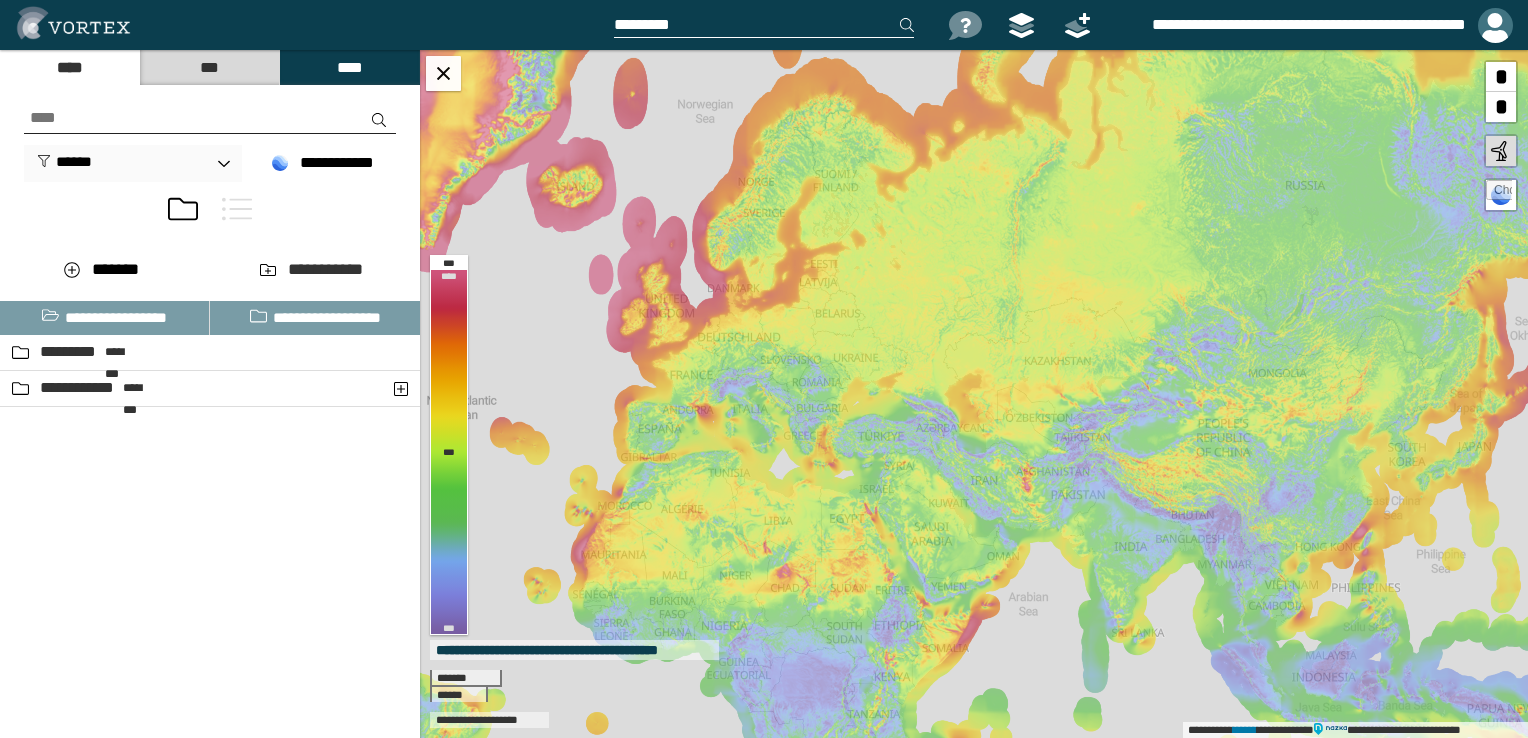 click at bounding box center (1495, 25) 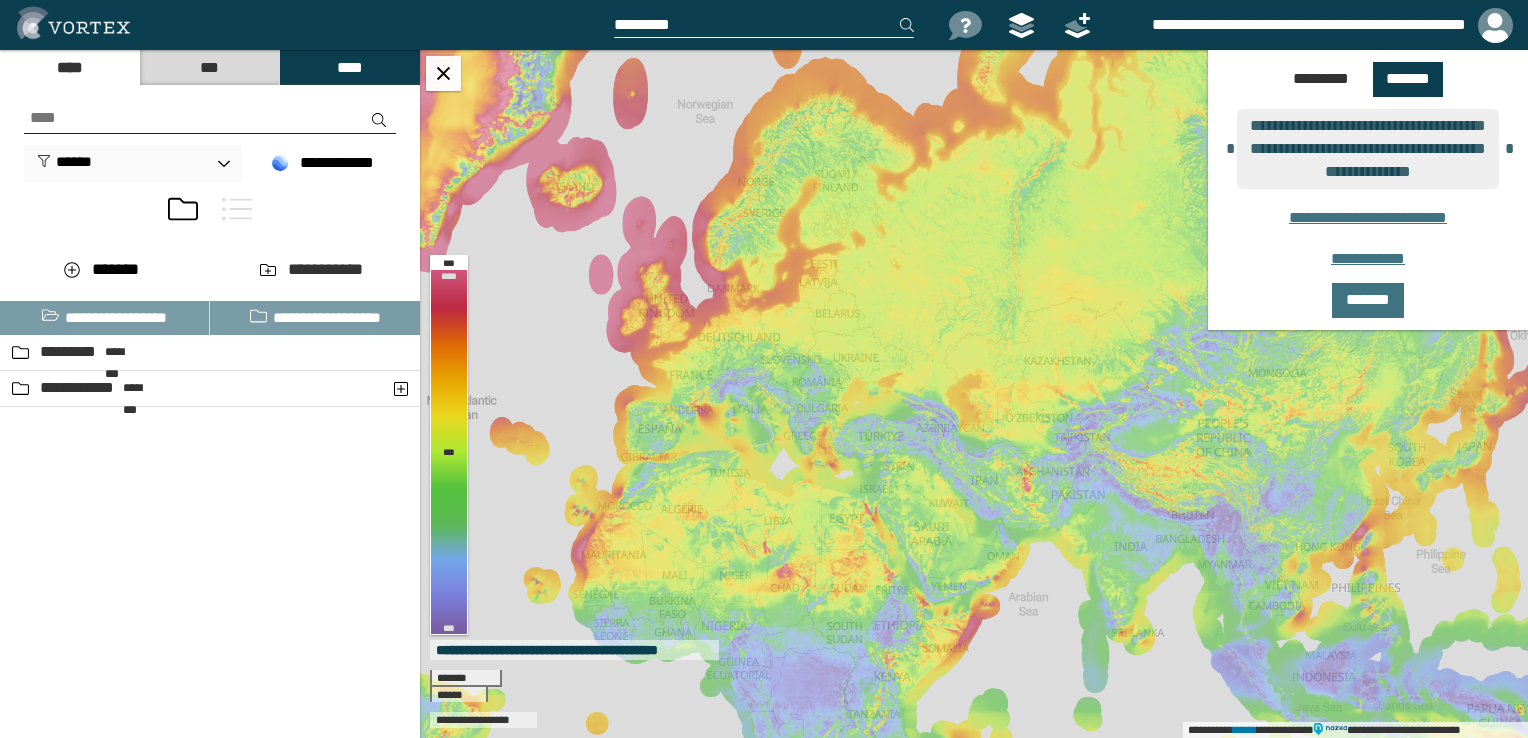 click on "**********" at bounding box center [1495, 25] 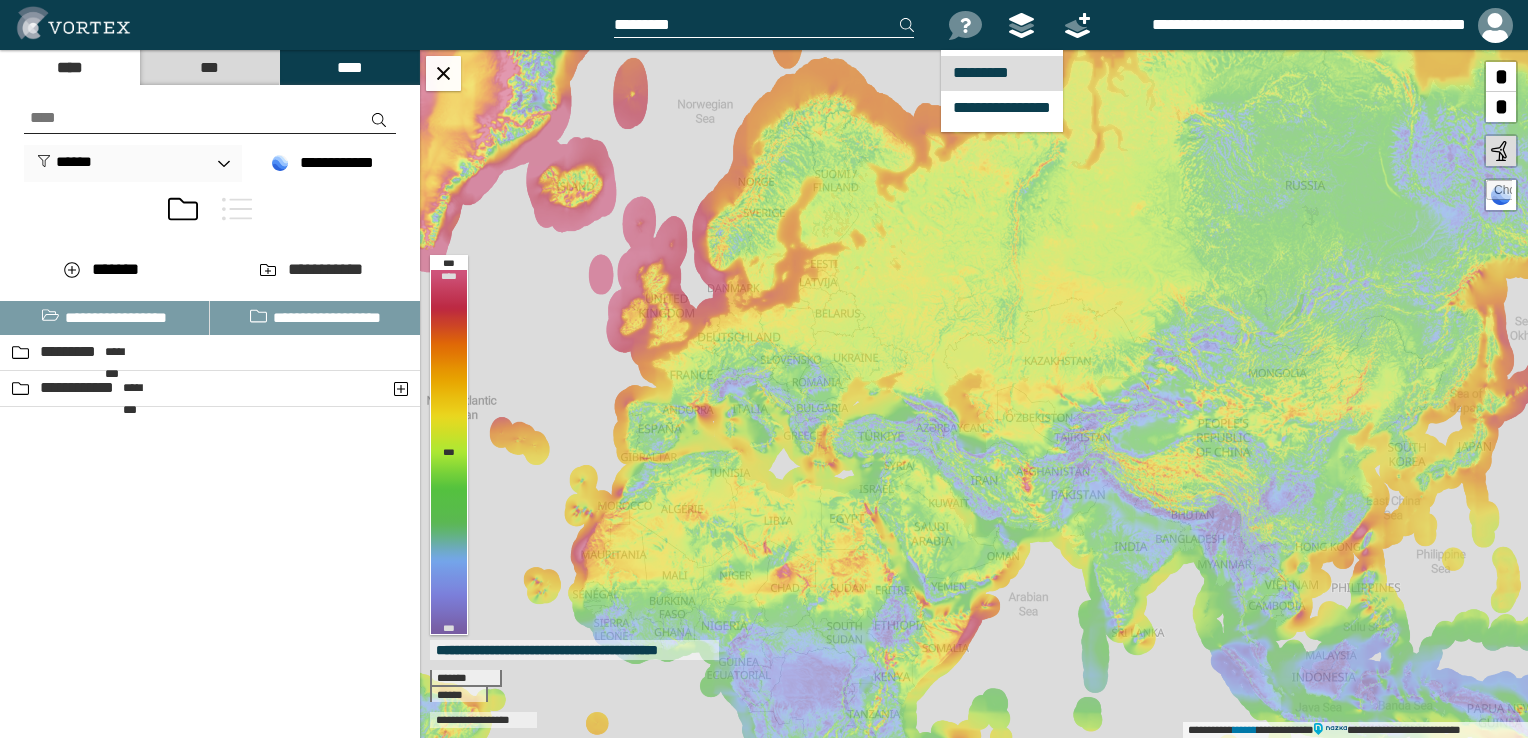 click on "*********" at bounding box center (981, 72) 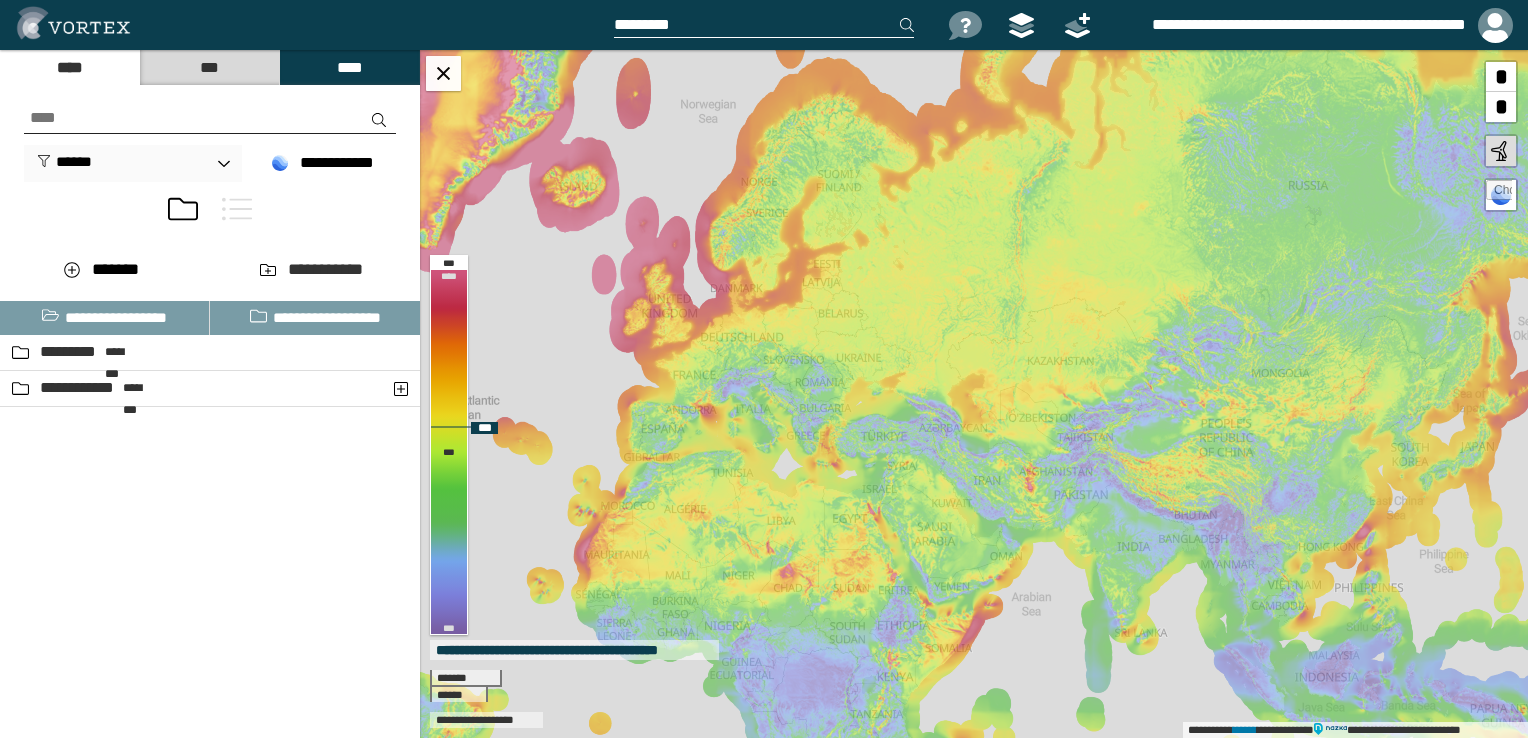 click on "**********" at bounding box center [974, 394] 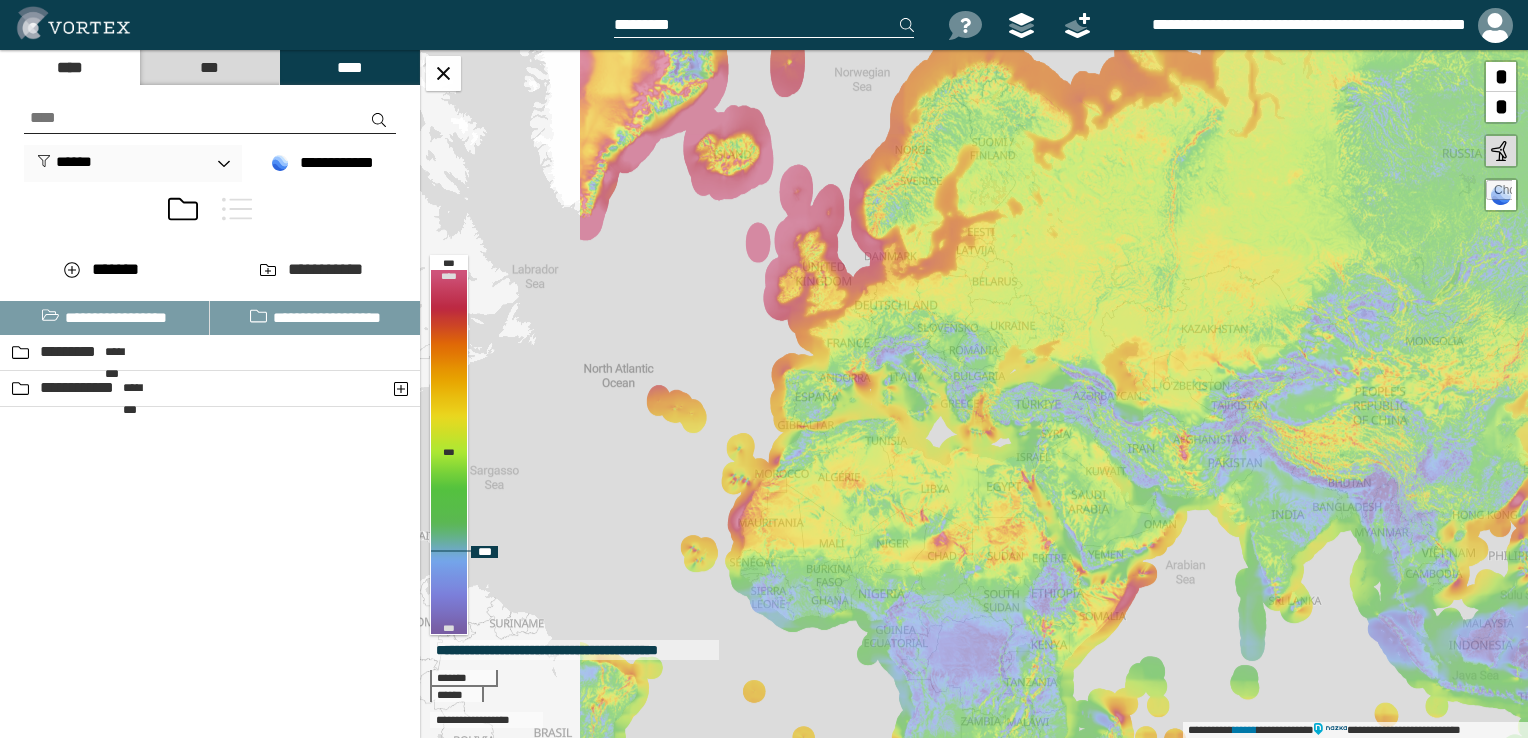 drag, startPoint x: 800, startPoint y: 454, endPoint x: 1097, endPoint y: 403, distance: 301.347 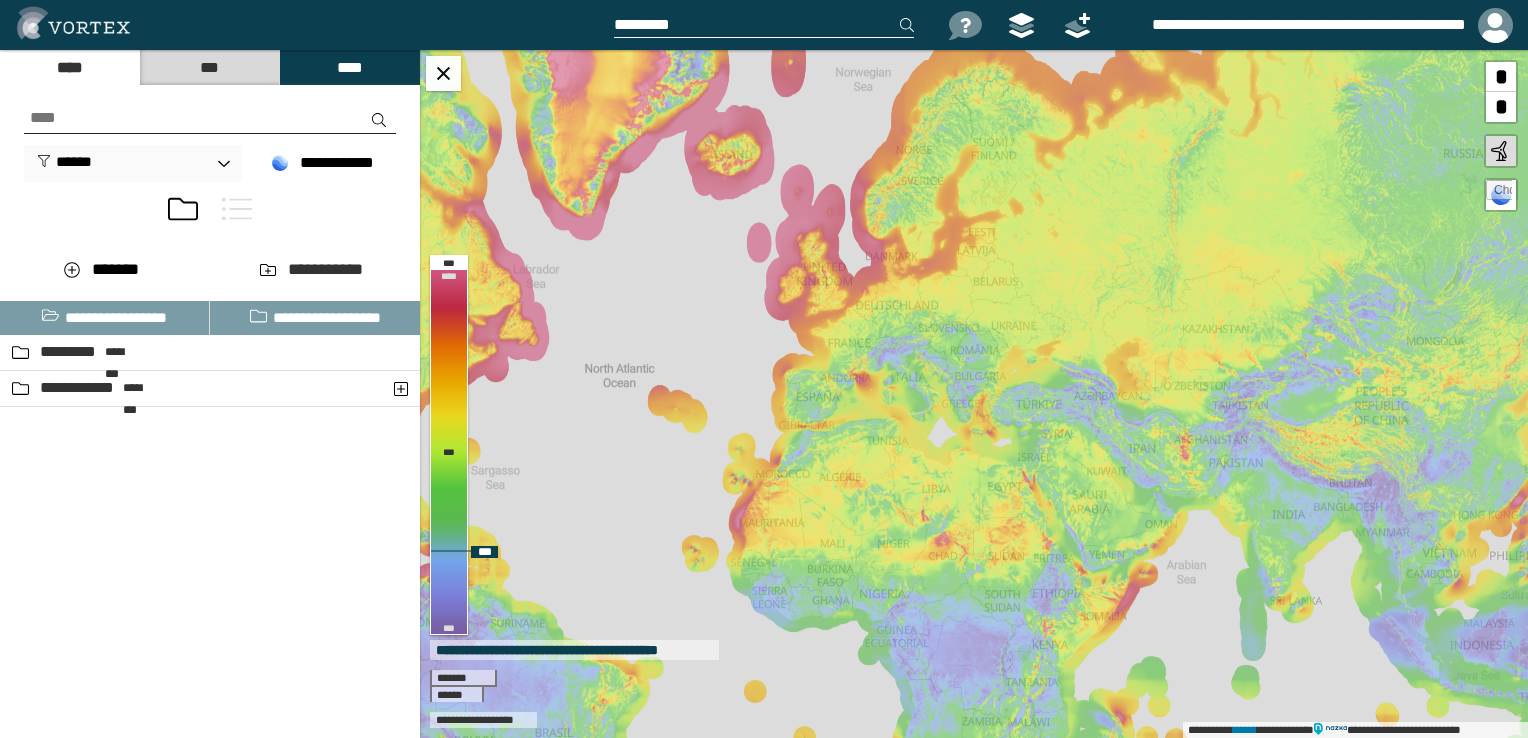 click on "**********" at bounding box center [974, 394] 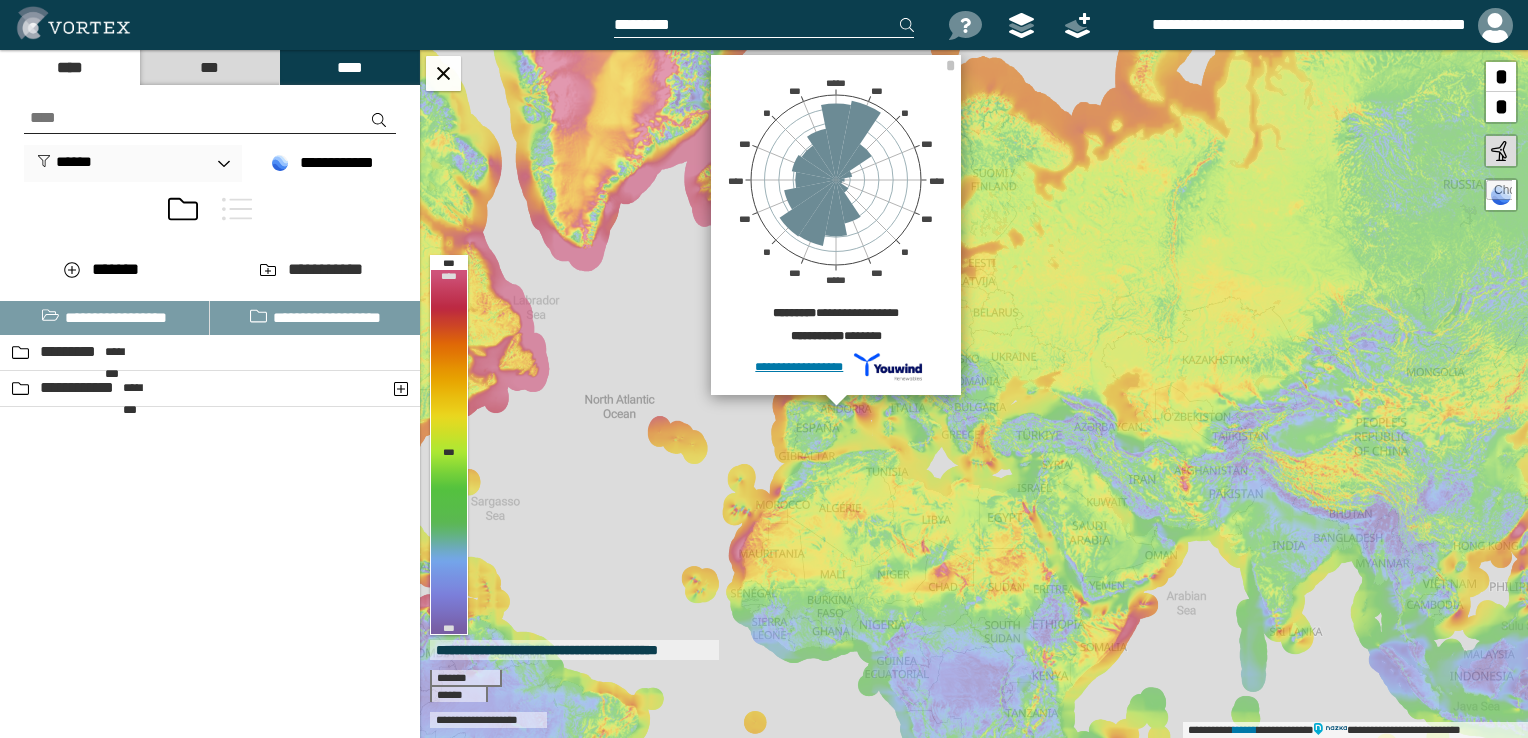 click on "***" at bounding box center (209, 67) 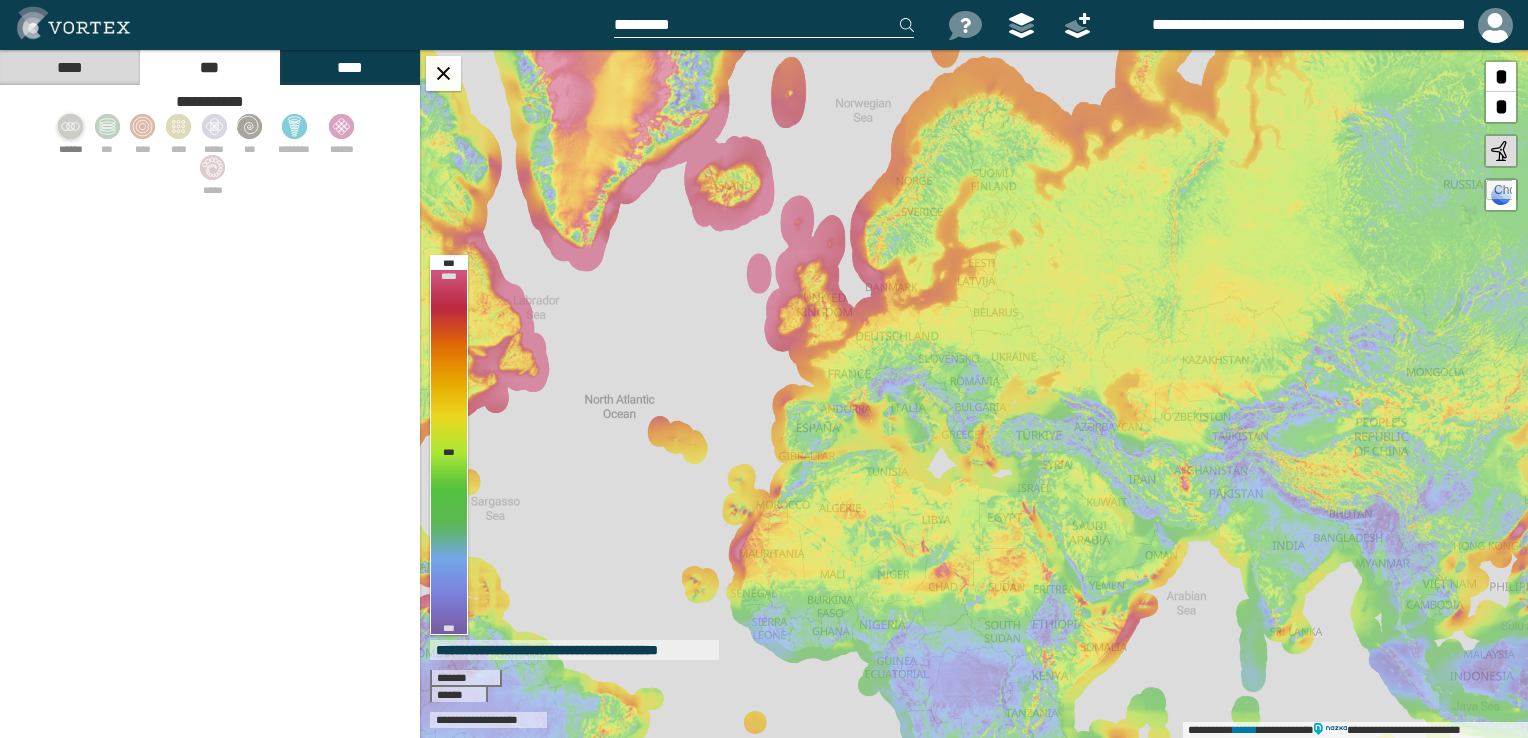 click at bounding box center (71, 126) 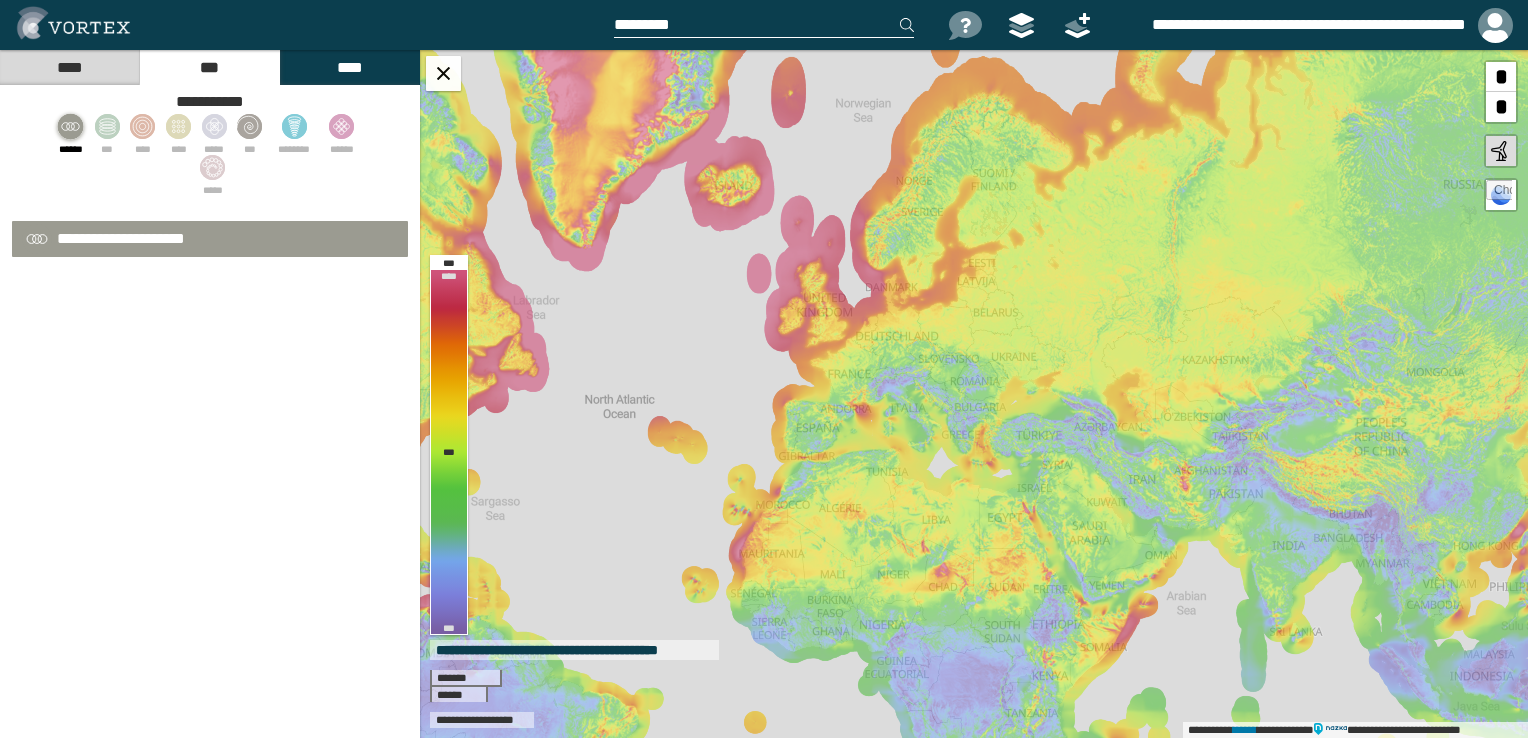 click on "**********" at bounding box center (974, 394) 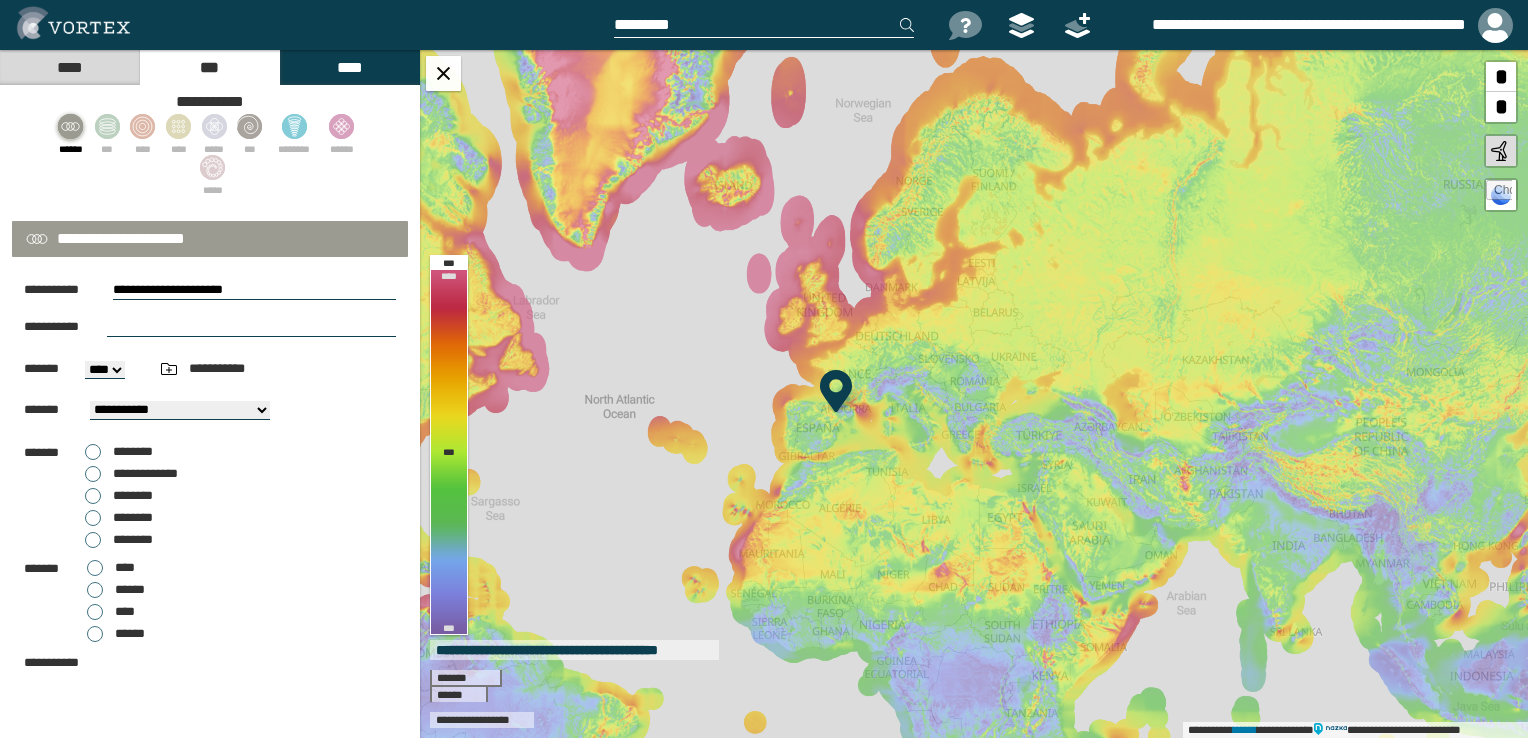 click on "********" at bounding box center (133, 517) 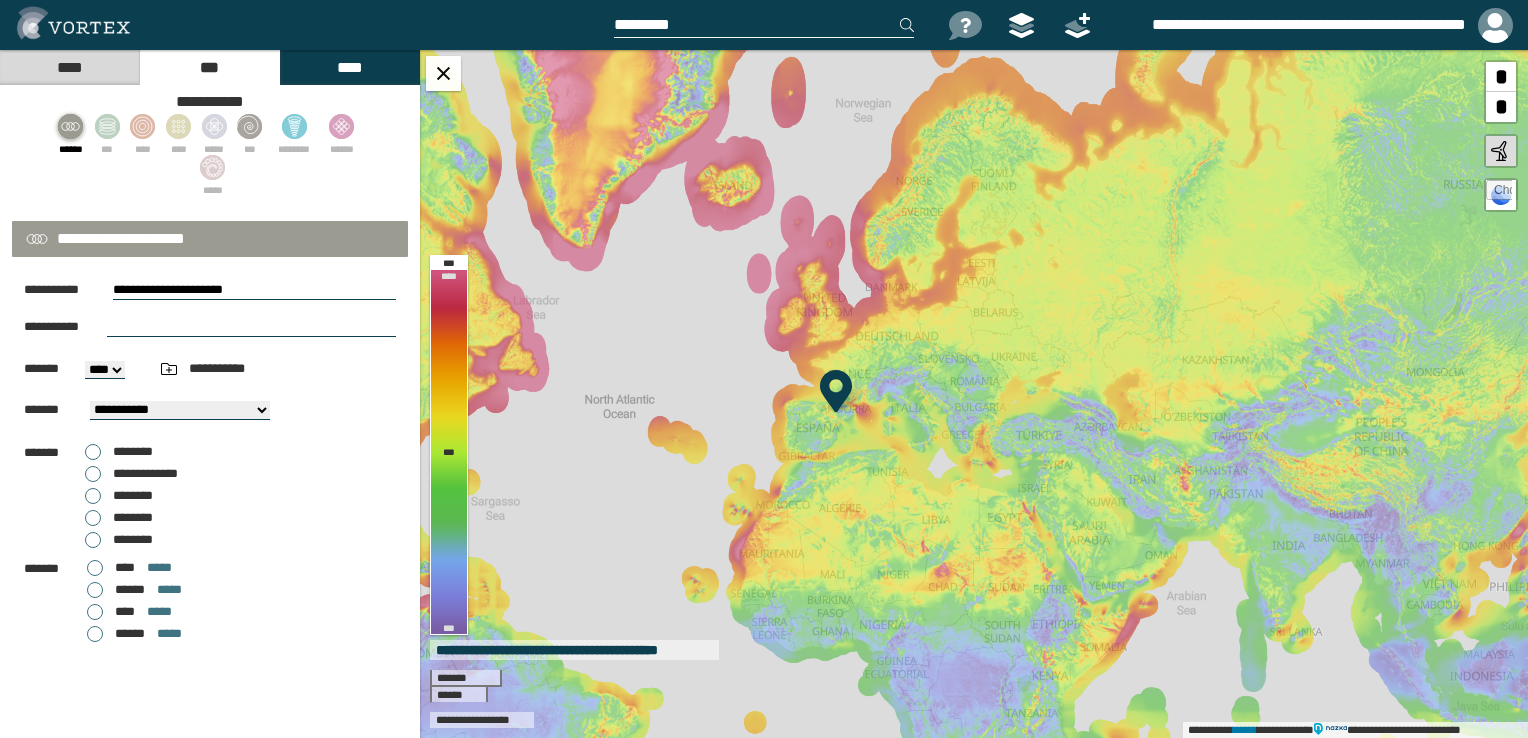 click on "****" at bounding box center [125, 611] 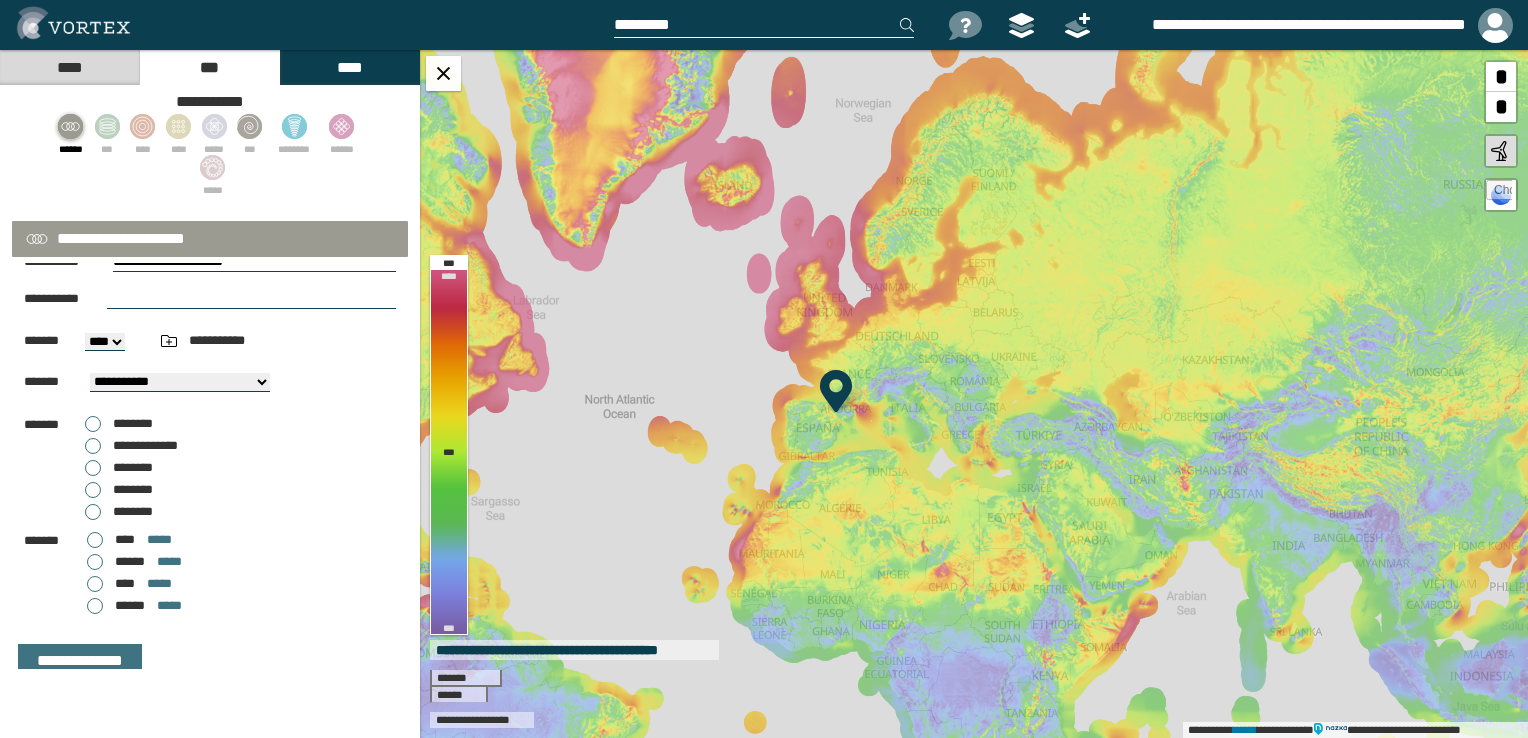 scroll, scrollTop: 43, scrollLeft: 0, axis: vertical 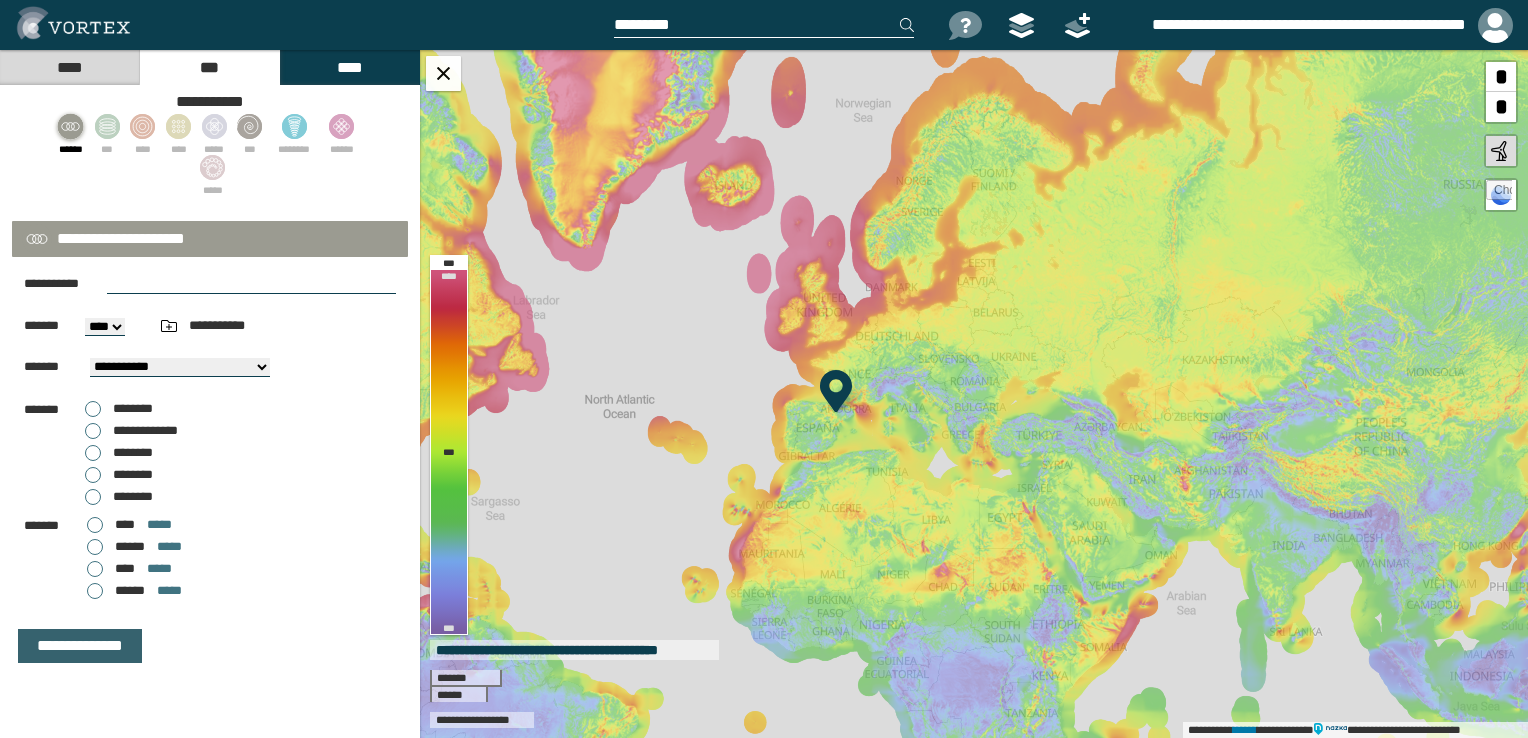 click on "**********" at bounding box center (80, 646) 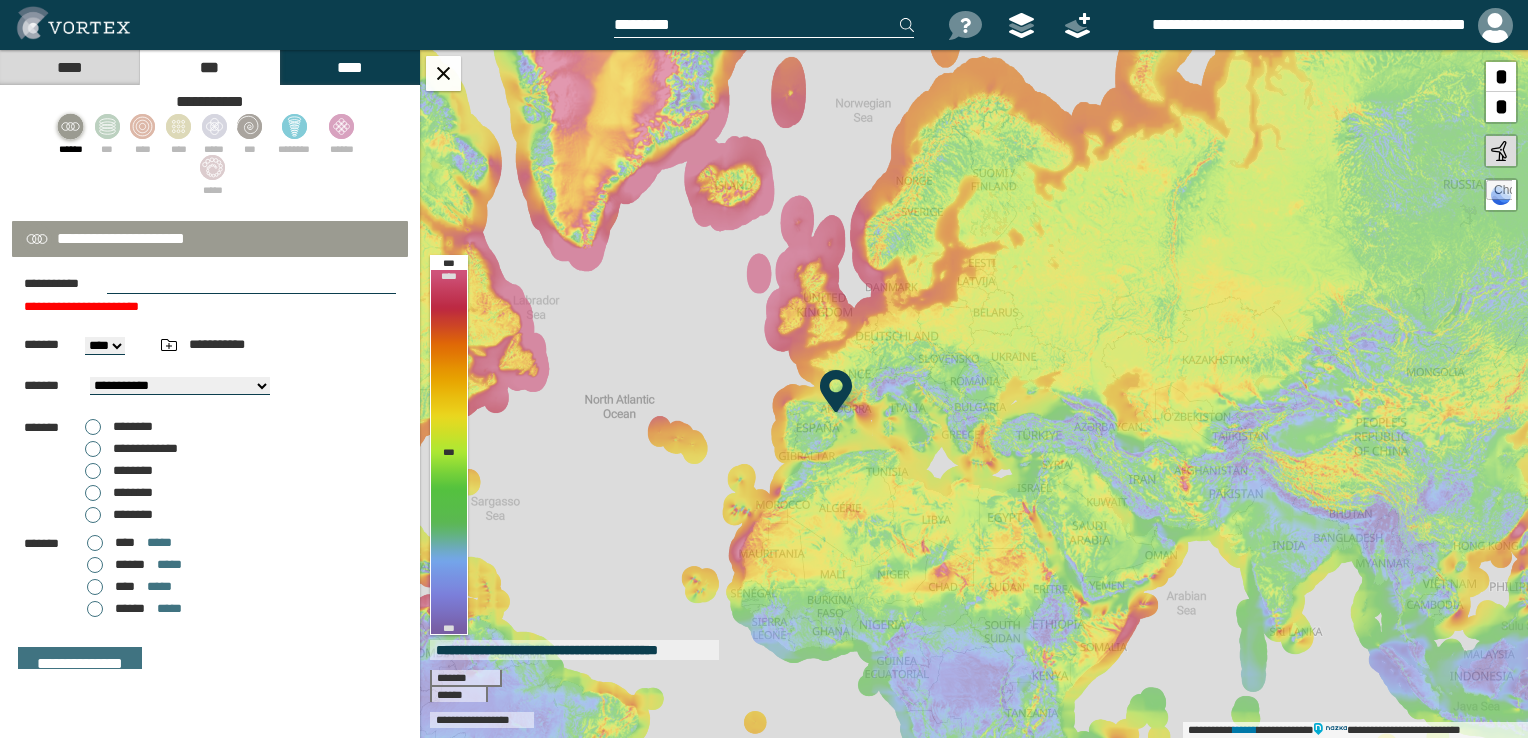 click at bounding box center [251, 284] 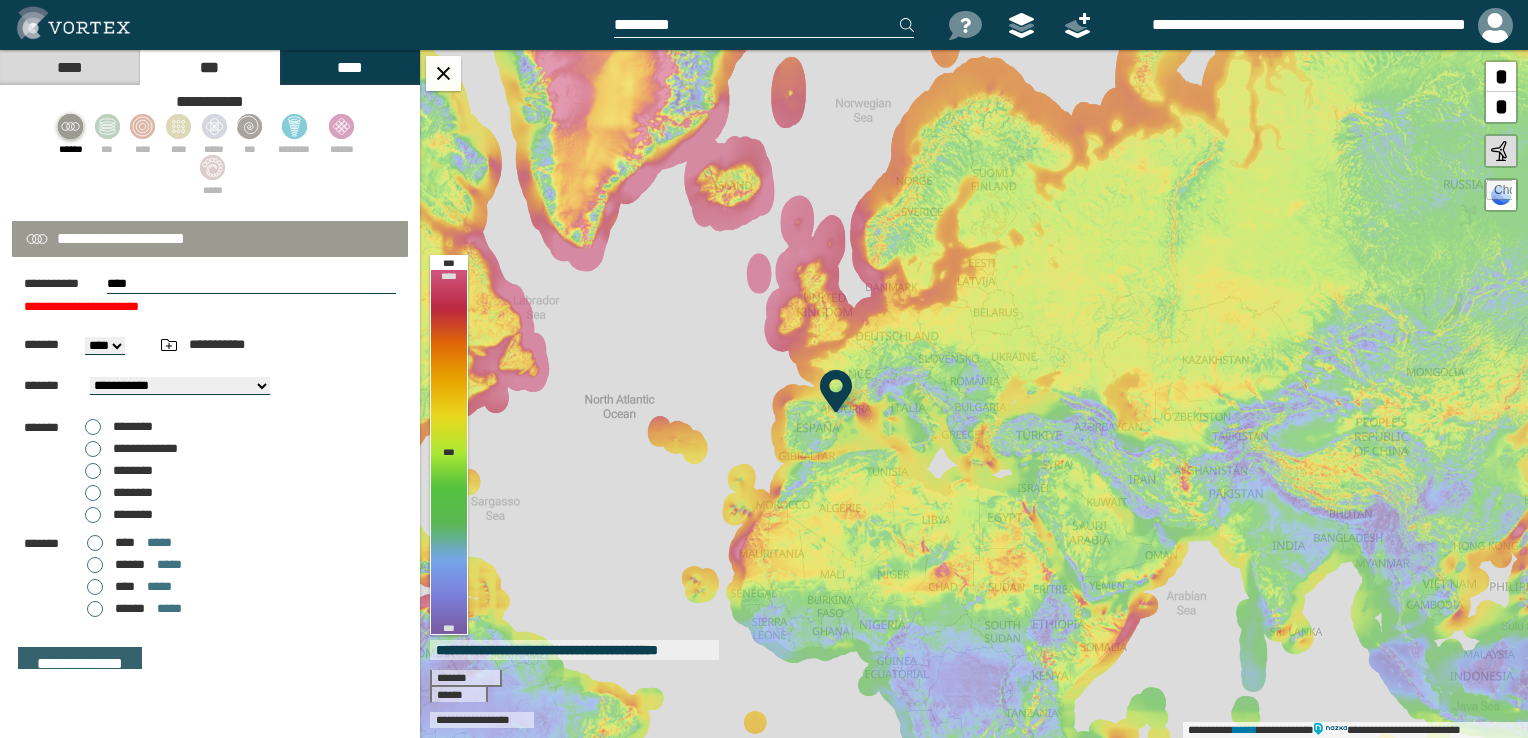 click on "**********" at bounding box center [80, 664] 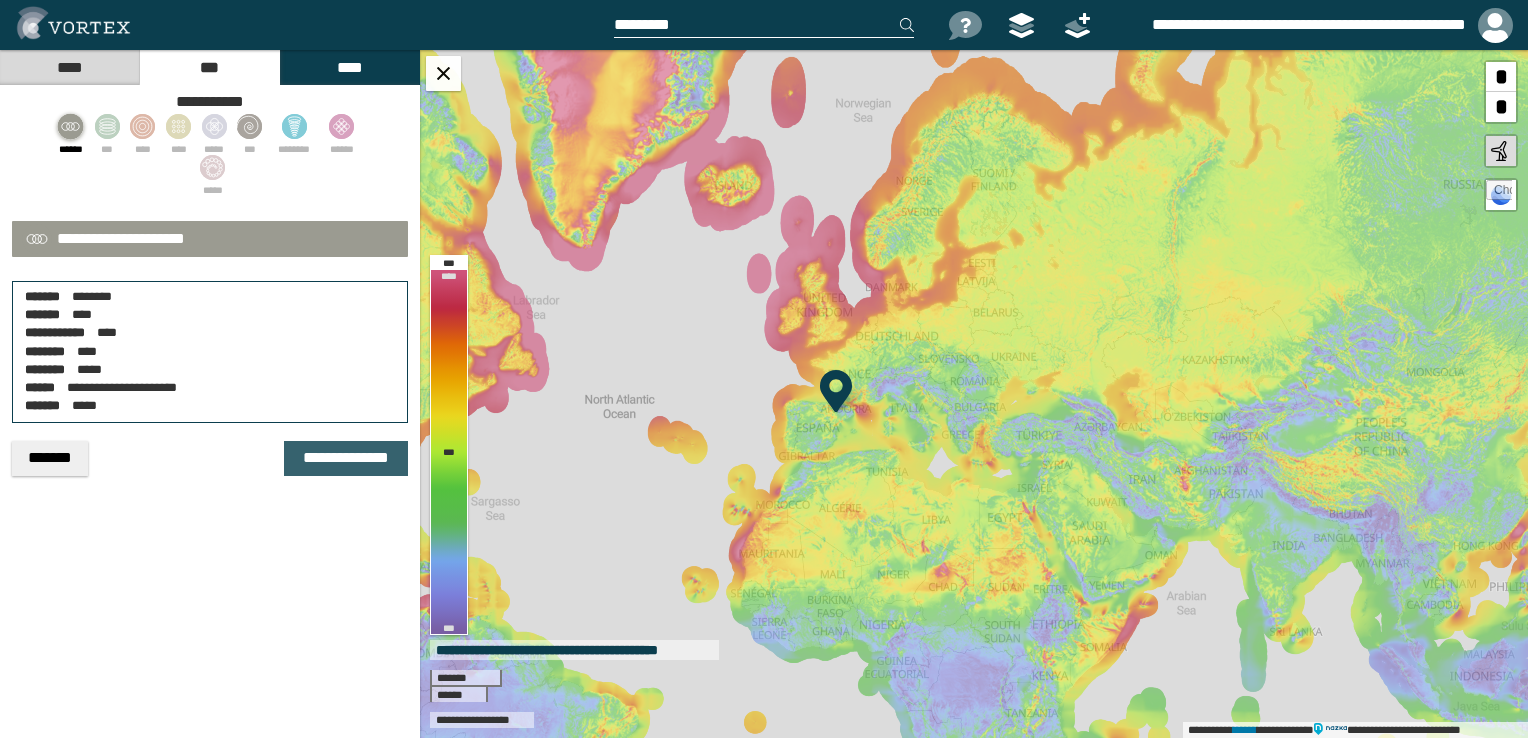 scroll, scrollTop: 0, scrollLeft: 0, axis: both 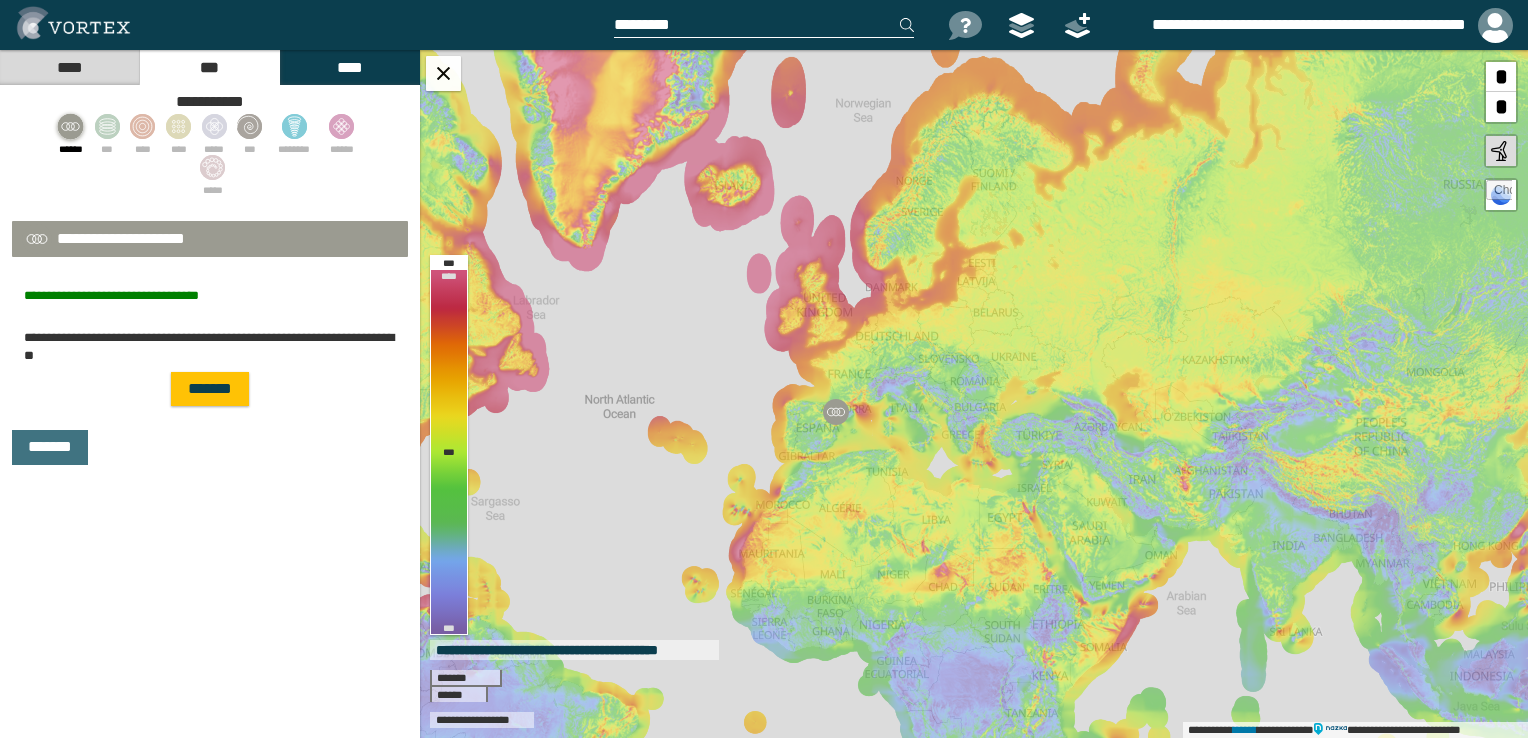 click on "*******" at bounding box center (210, 389) 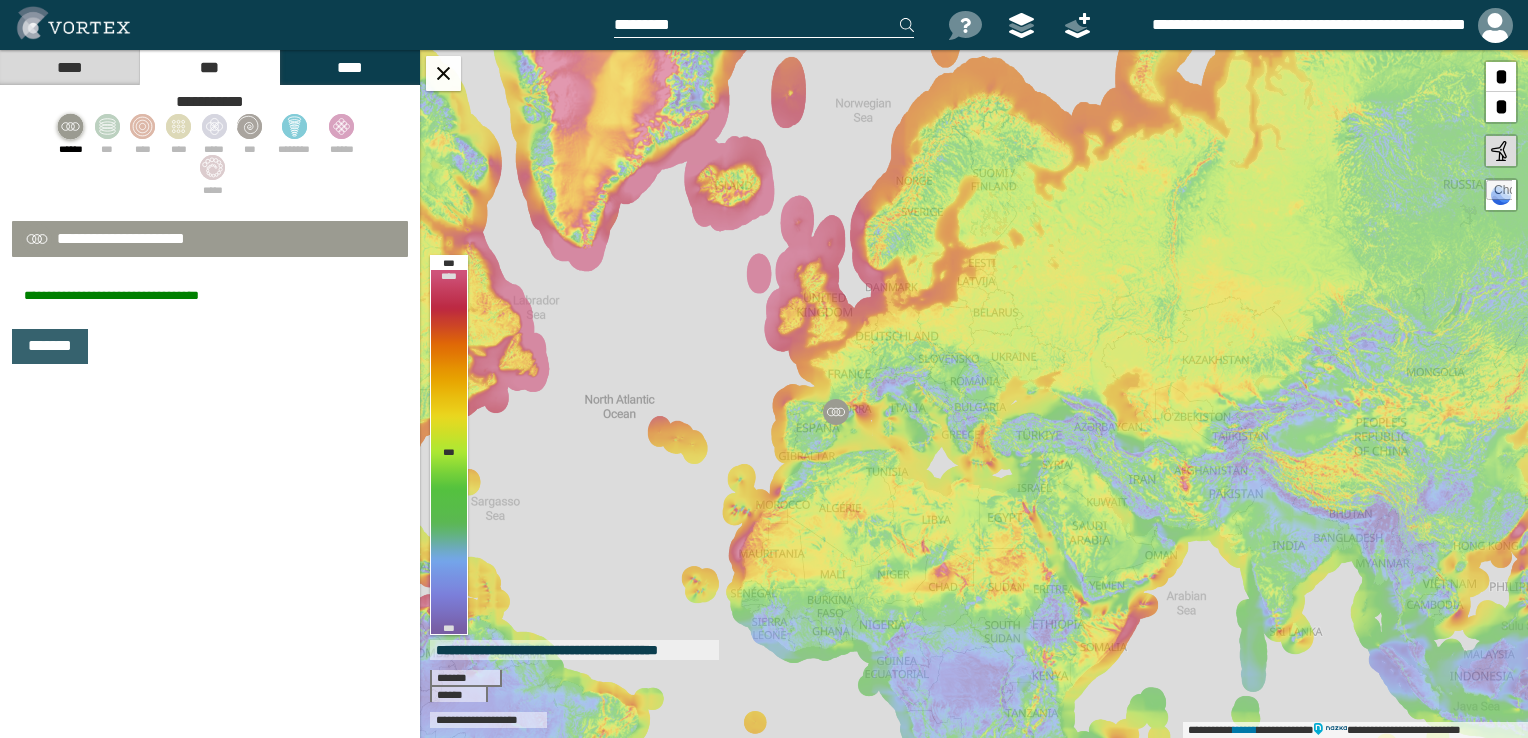 click on "*******" at bounding box center [50, 346] 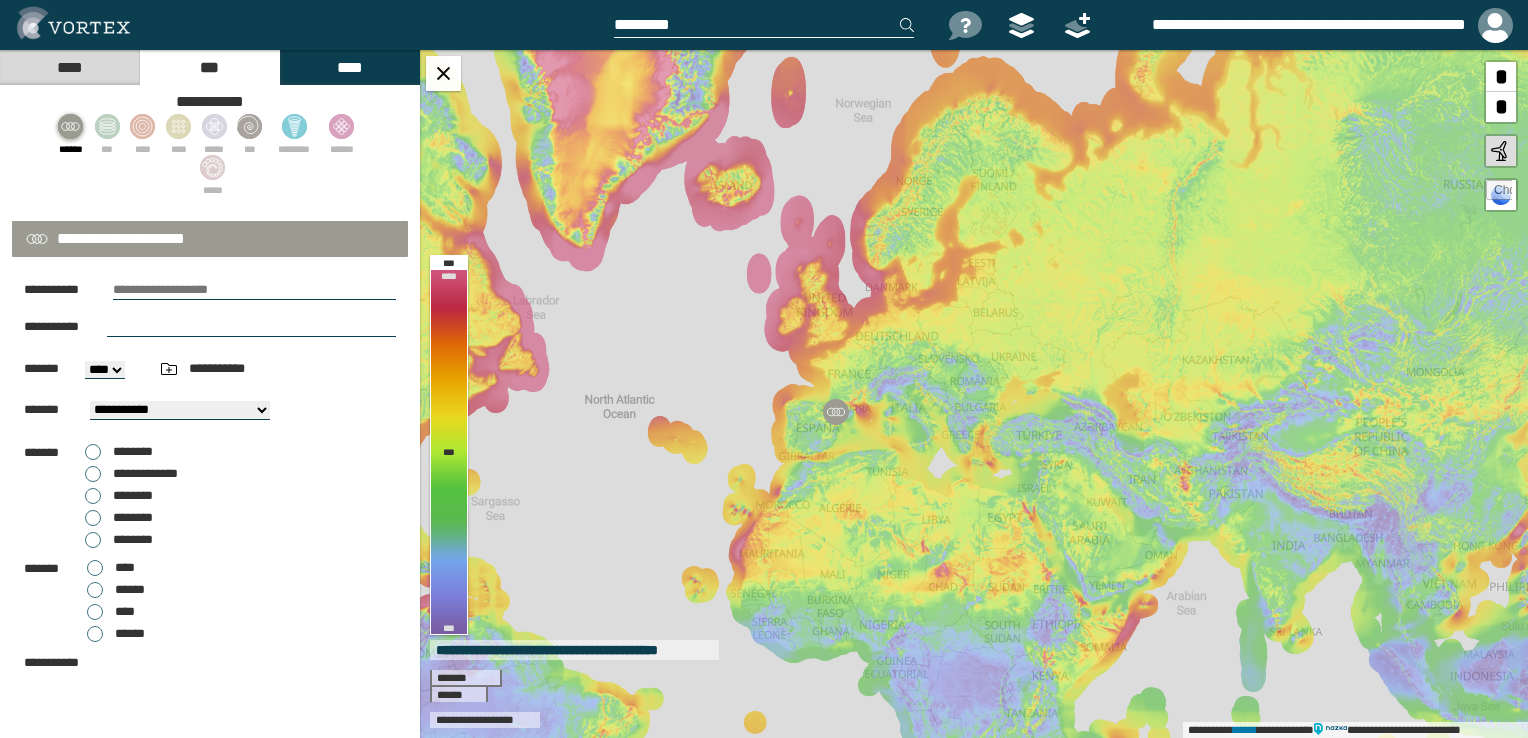 click on "****" at bounding box center [69, 67] 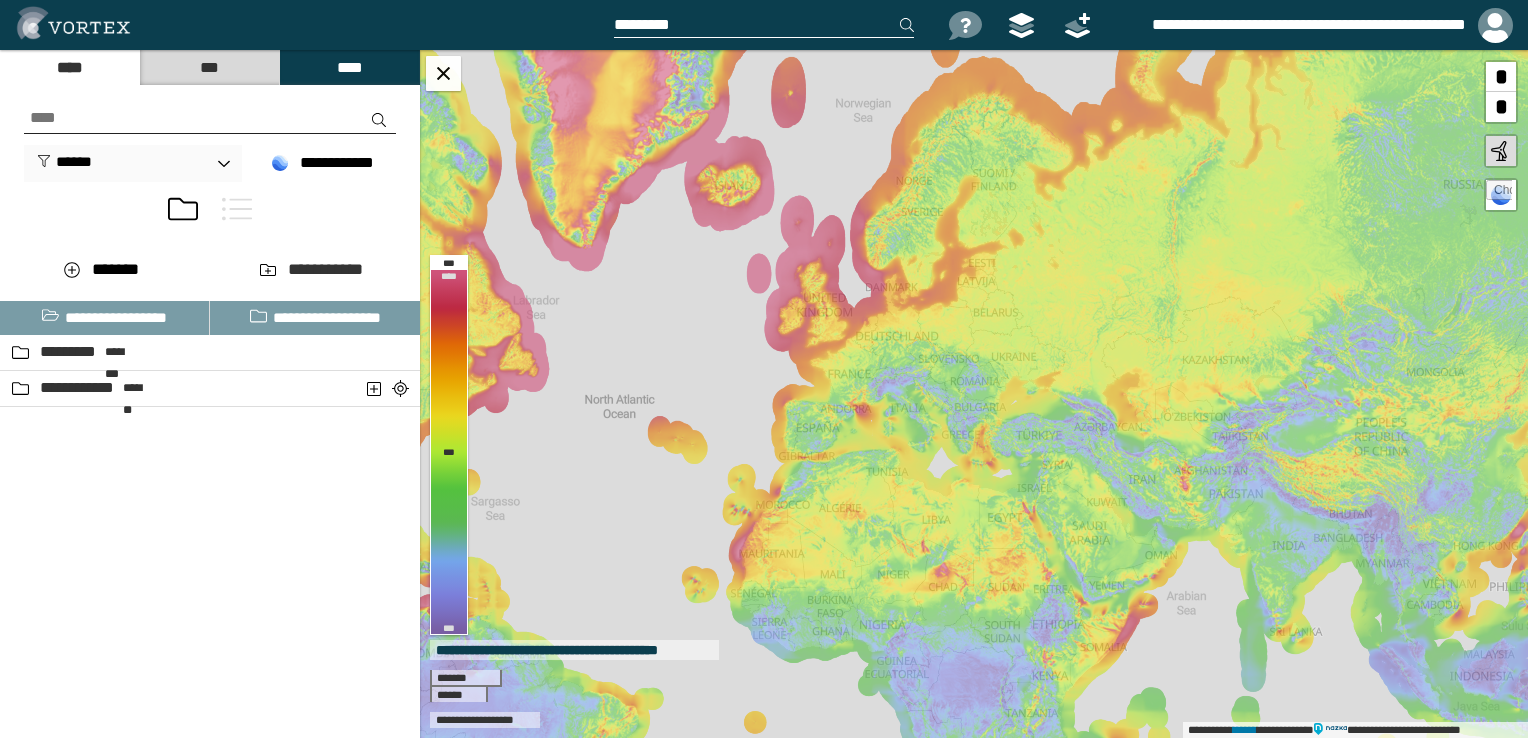 click on "***" at bounding box center [209, 67] 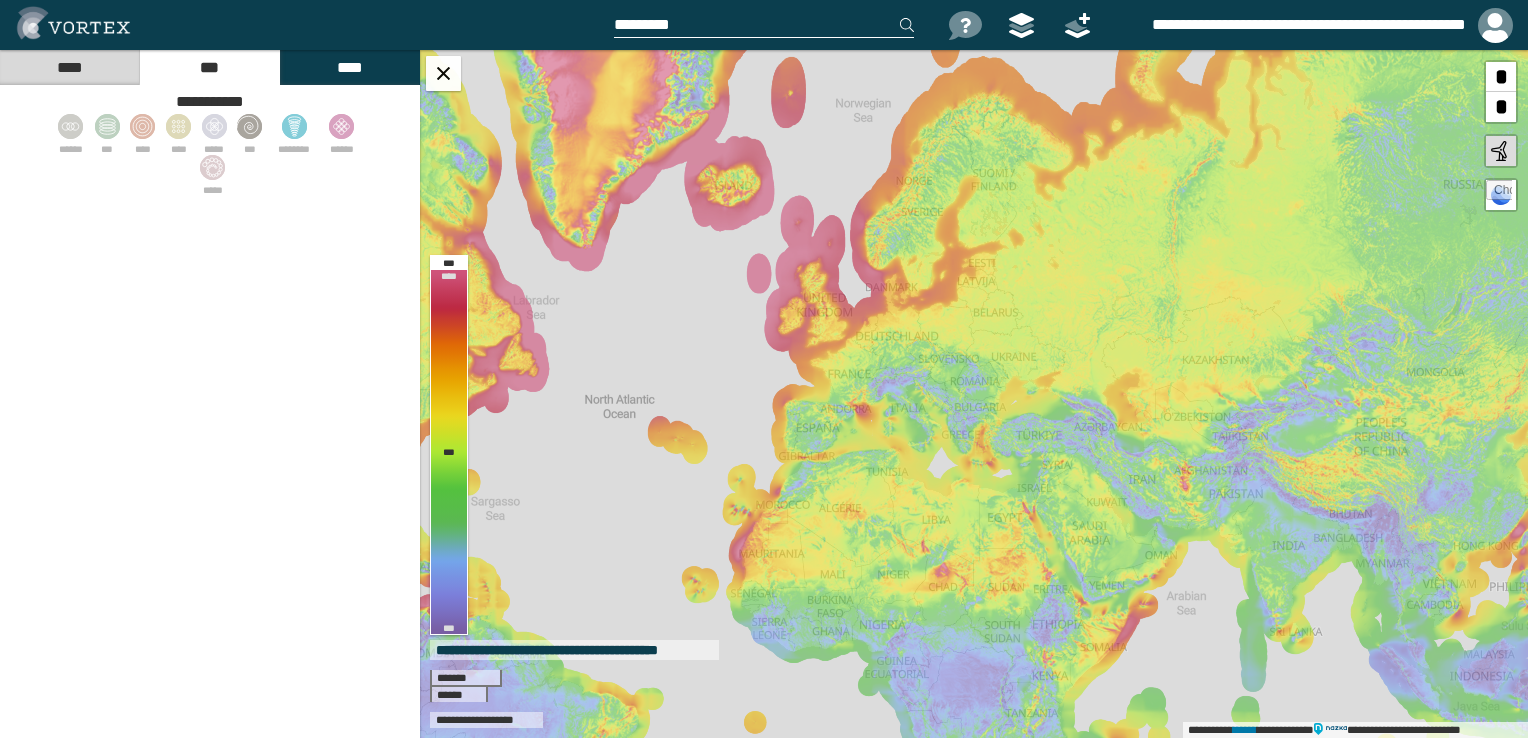click on "**********" at bounding box center [1290, 25] 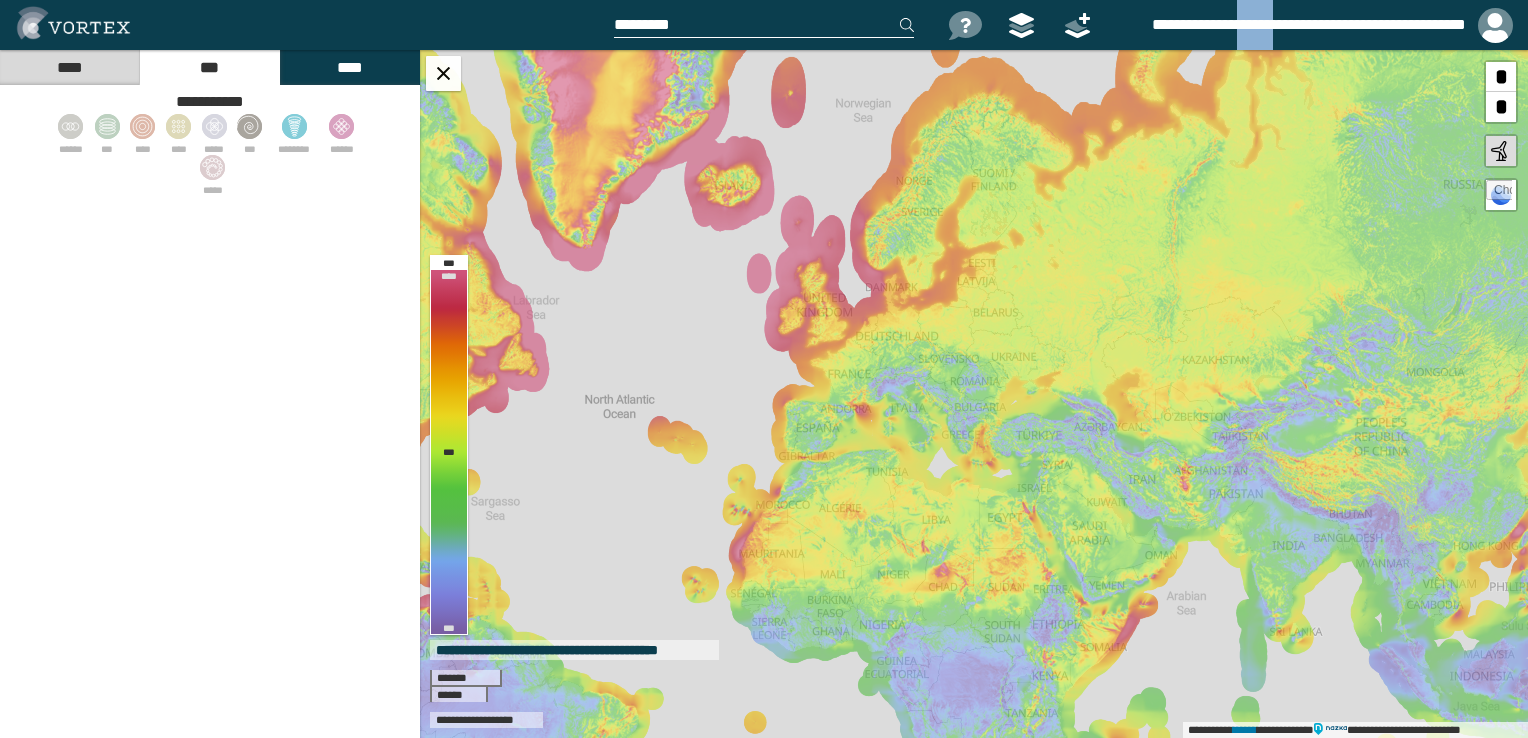 click on "**********" at bounding box center (1290, 25) 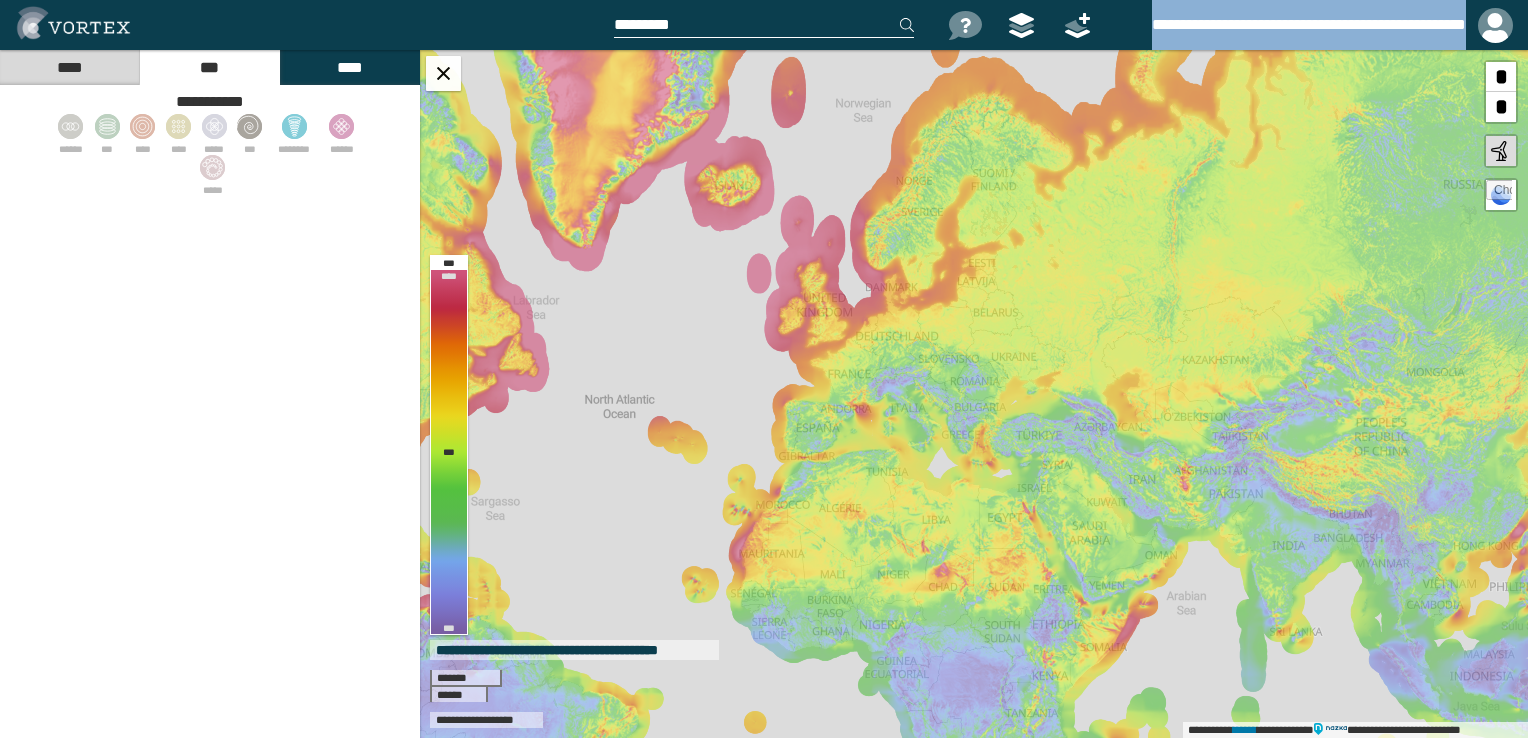 click on "**********" at bounding box center [1290, 25] 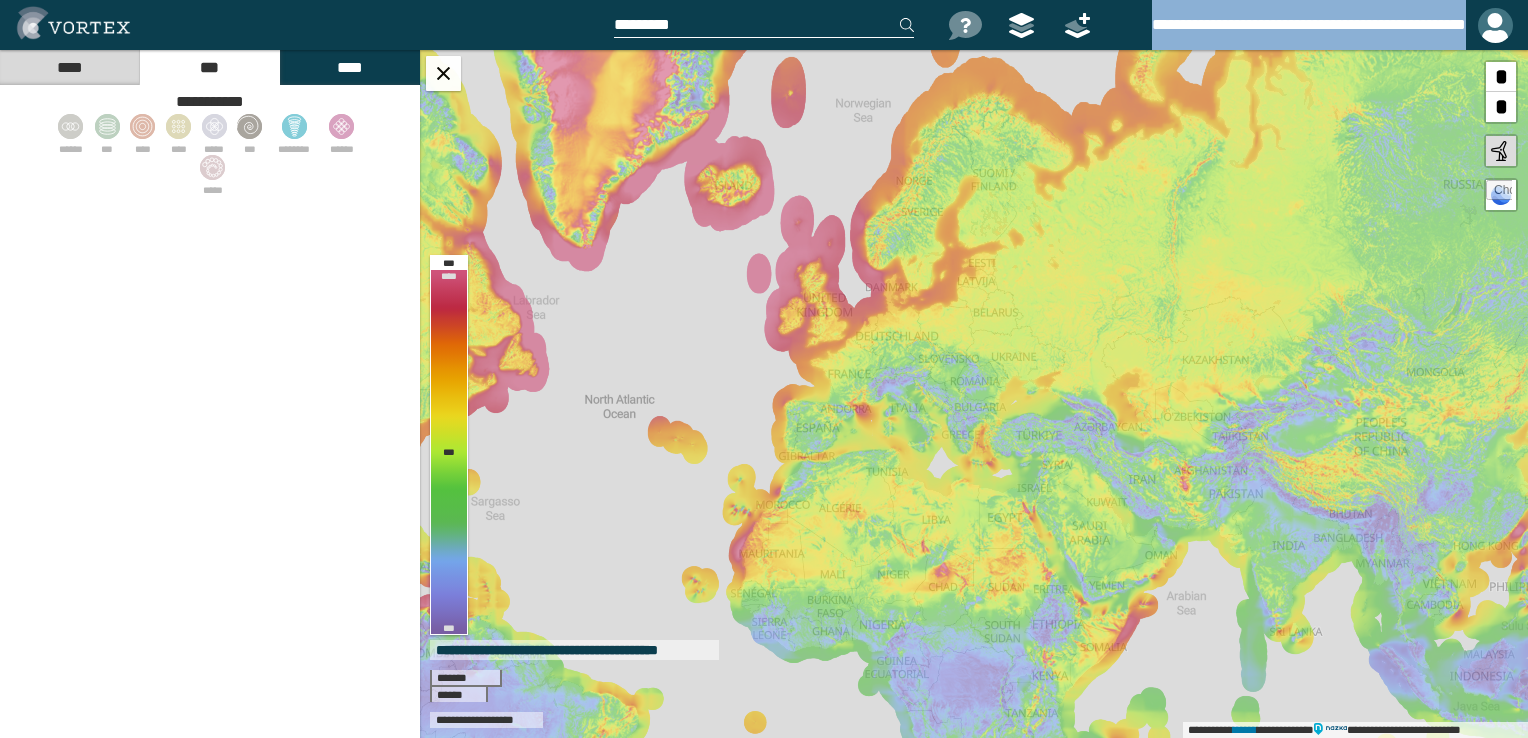 click at bounding box center (1495, 25) 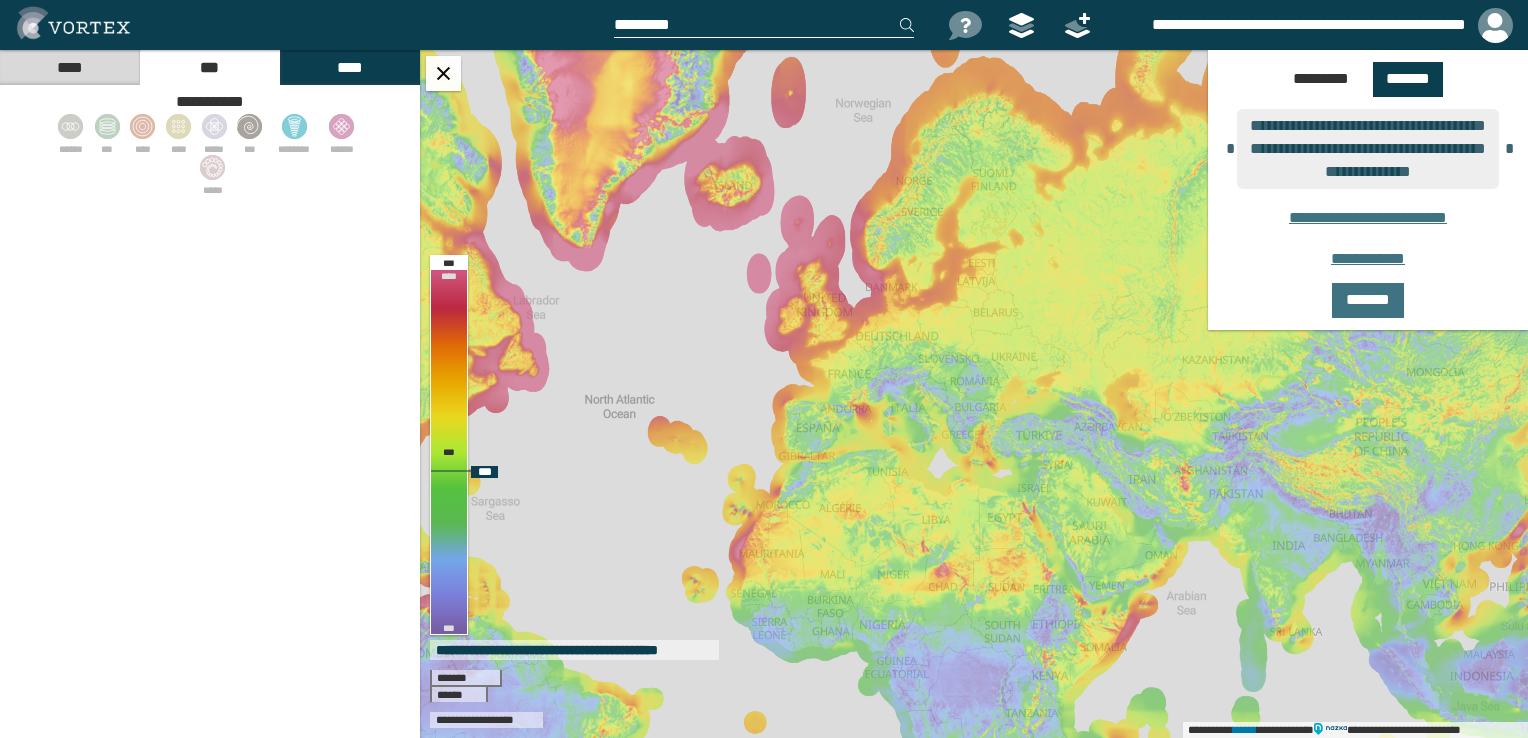 click on "**********" at bounding box center [974, 394] 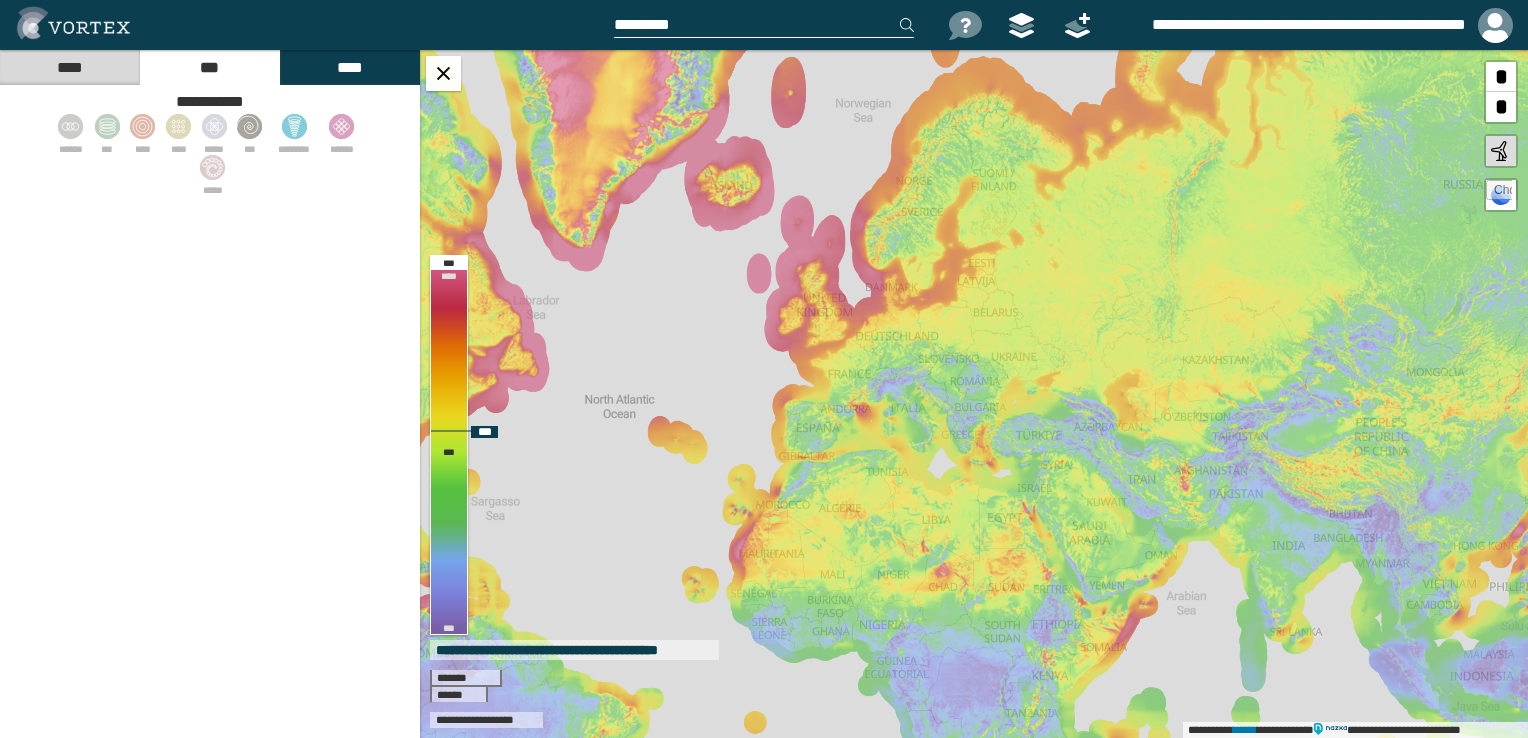 click on "**********" at bounding box center (974, 394) 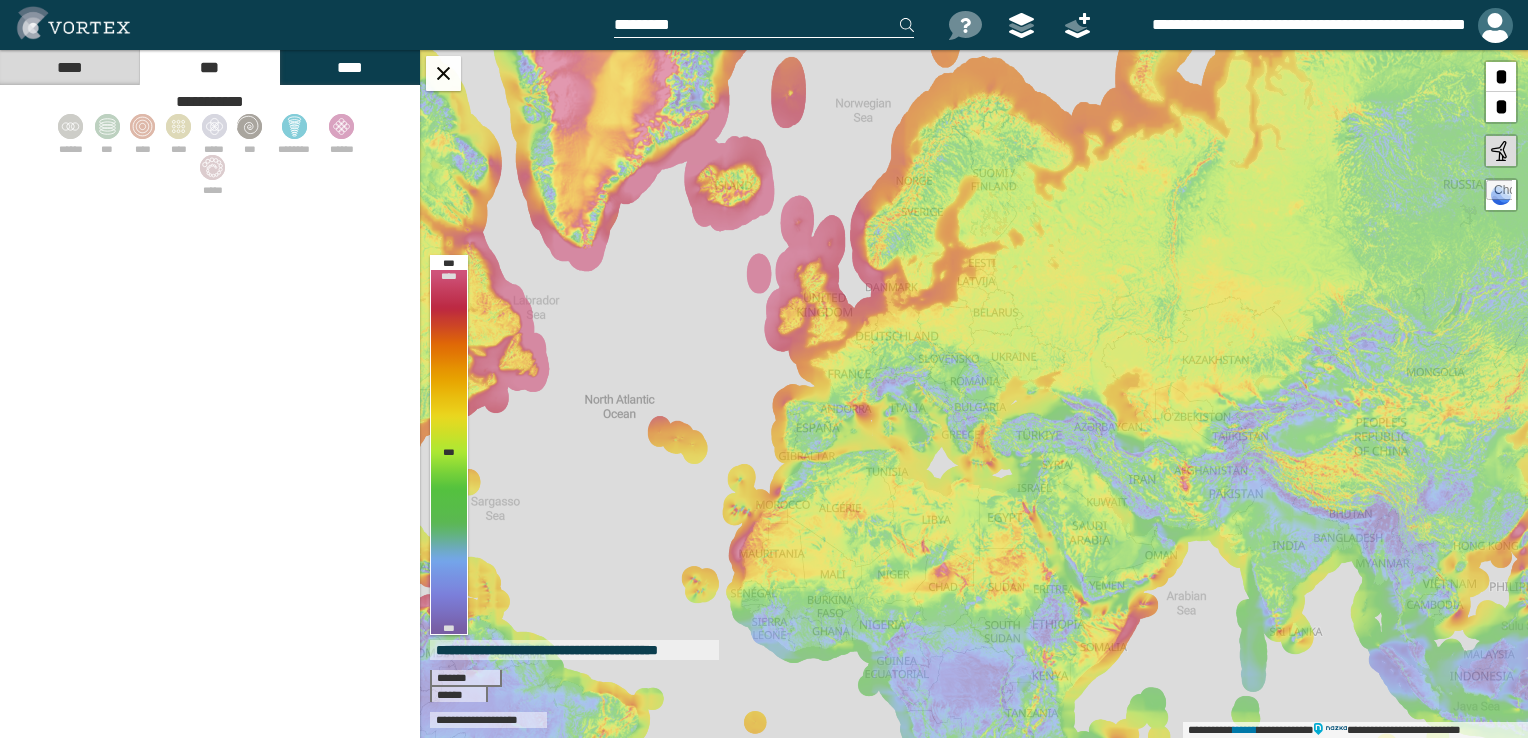 click at bounding box center (1495, 25) 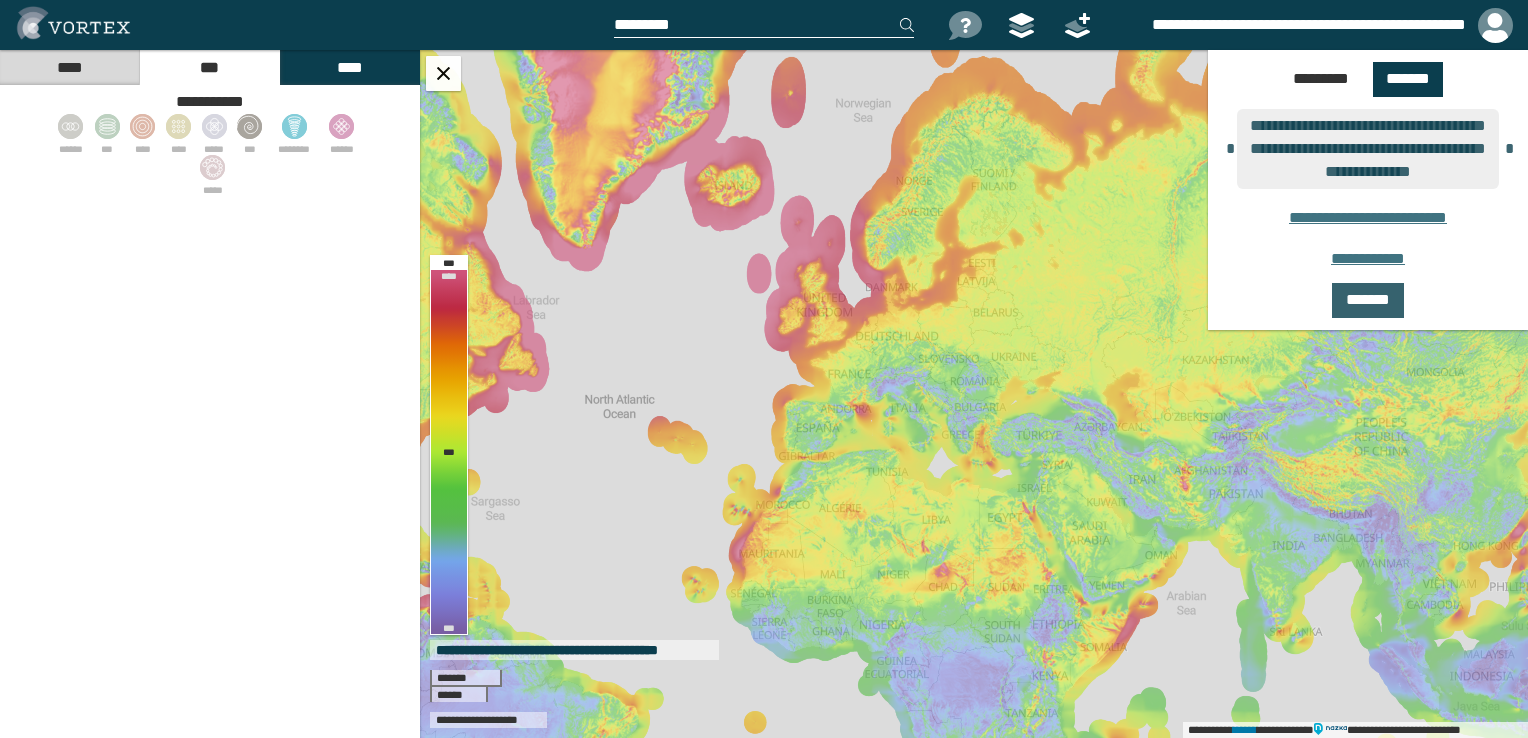 click on "*******" at bounding box center (1368, 300) 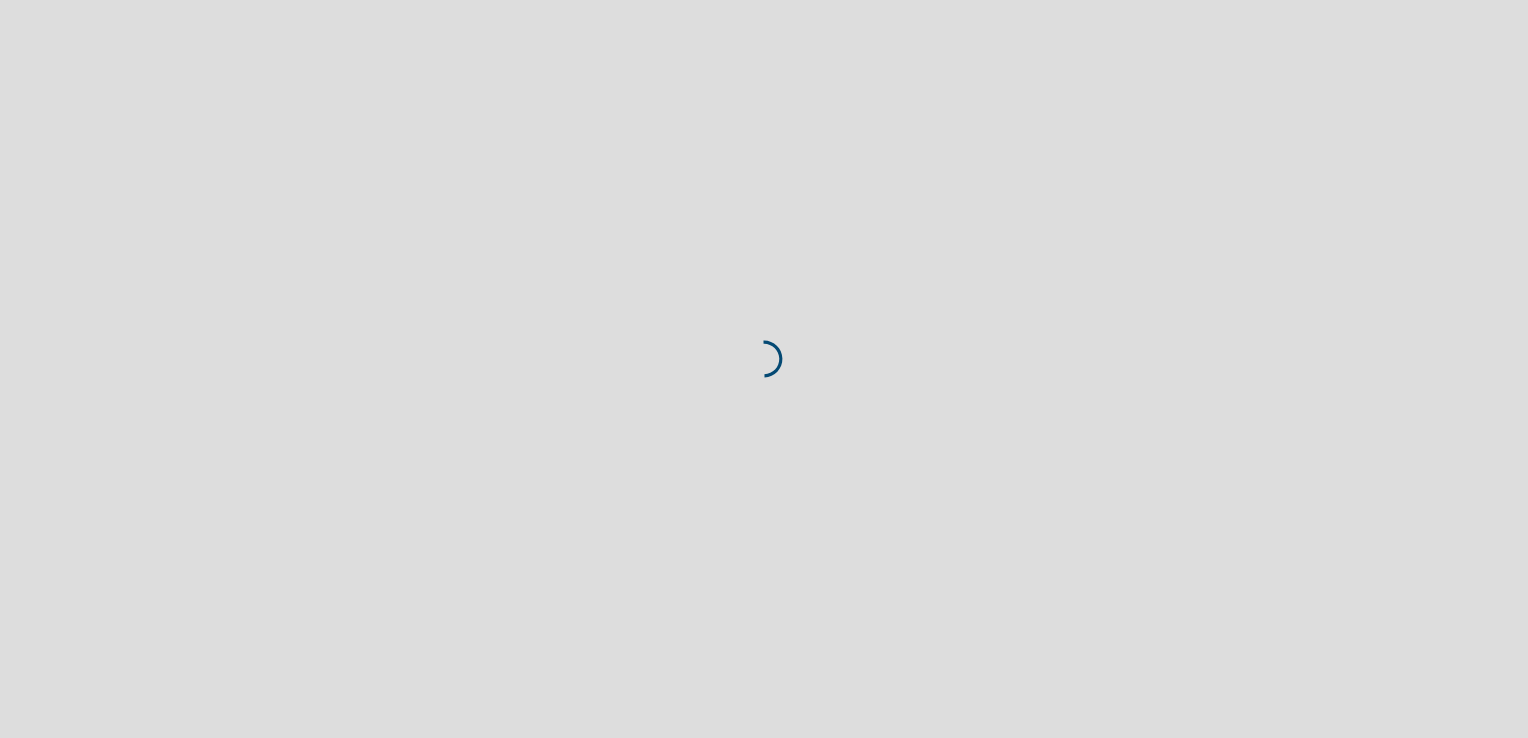 scroll, scrollTop: 0, scrollLeft: 0, axis: both 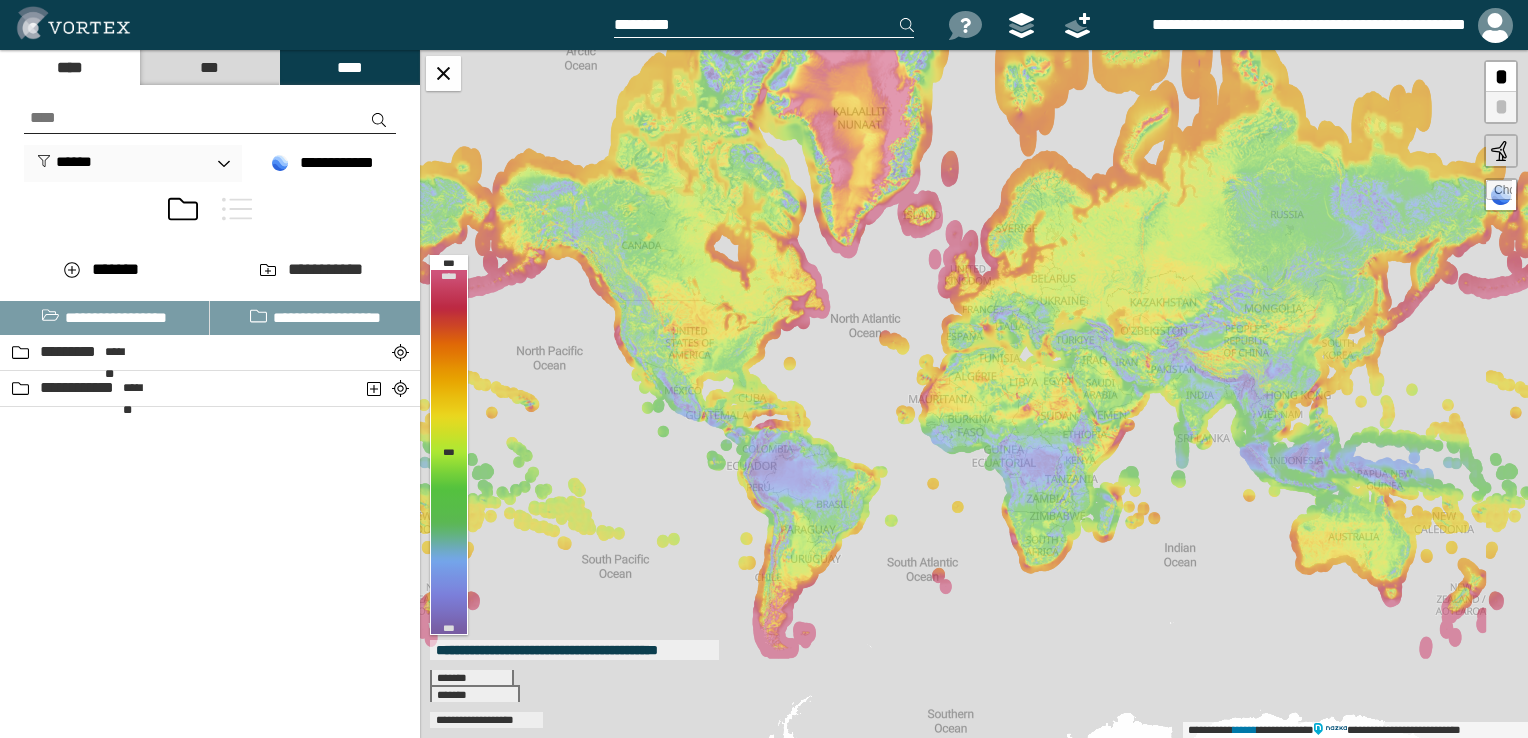 click on "**********" at bounding box center (1290, 25) 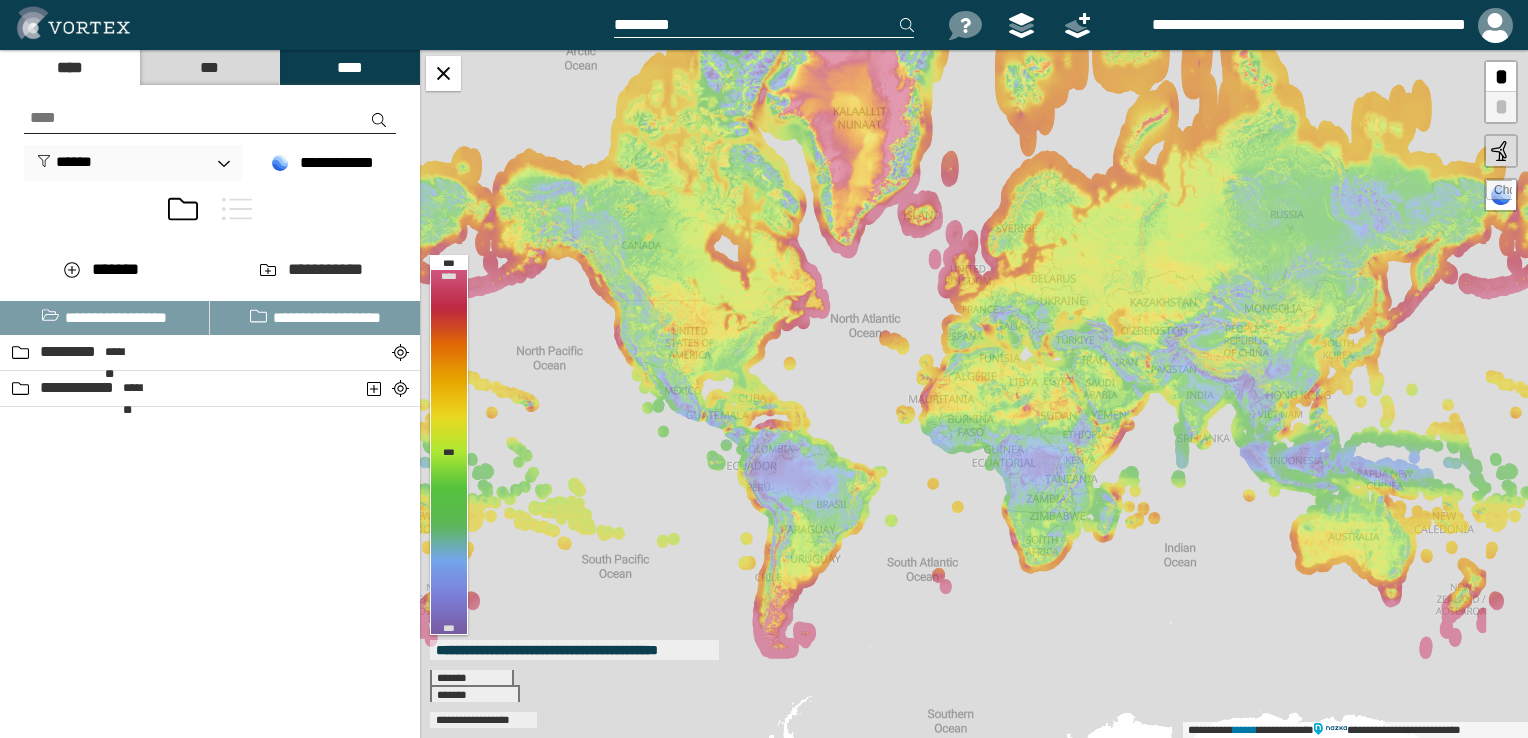 click at bounding box center [73, 23] 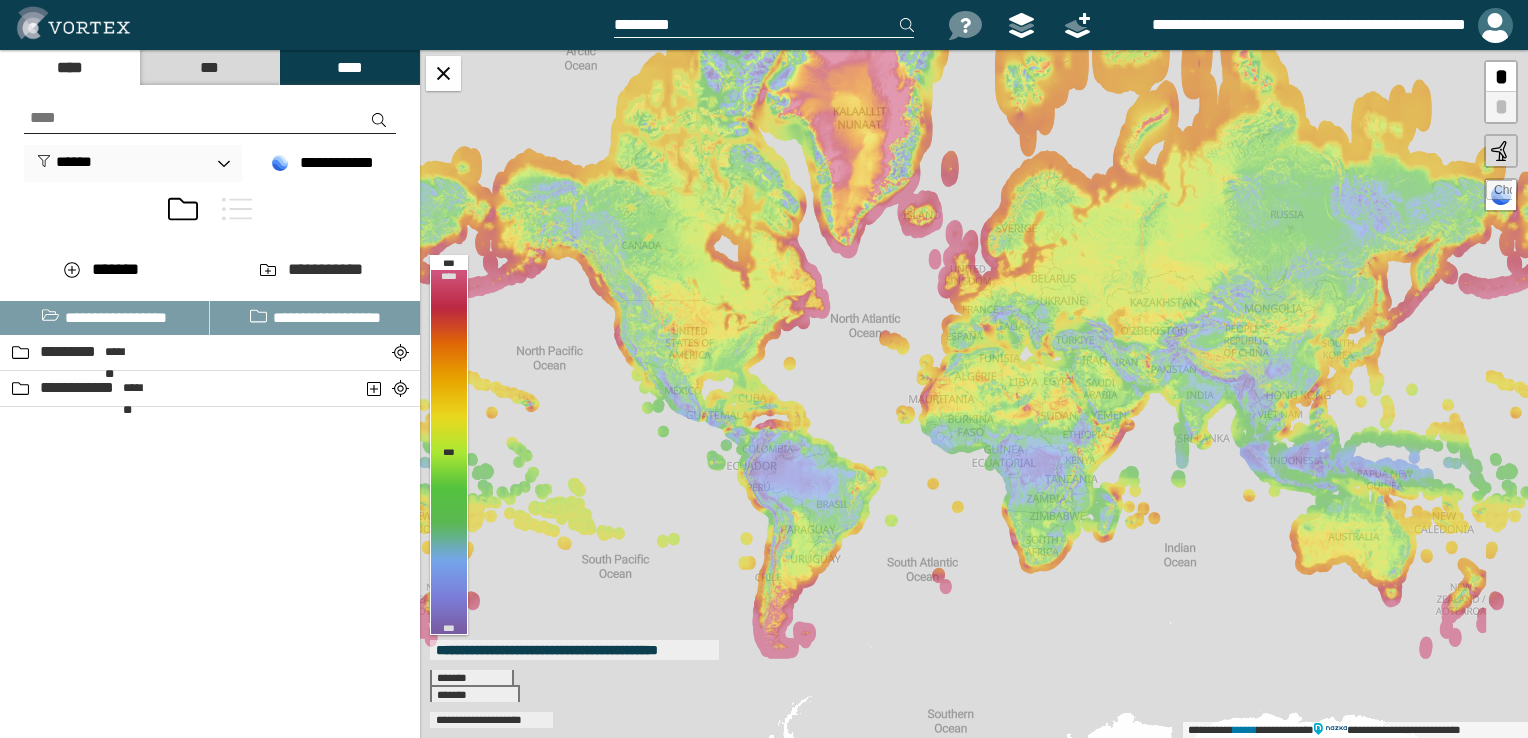 click at bounding box center (1495, 25) 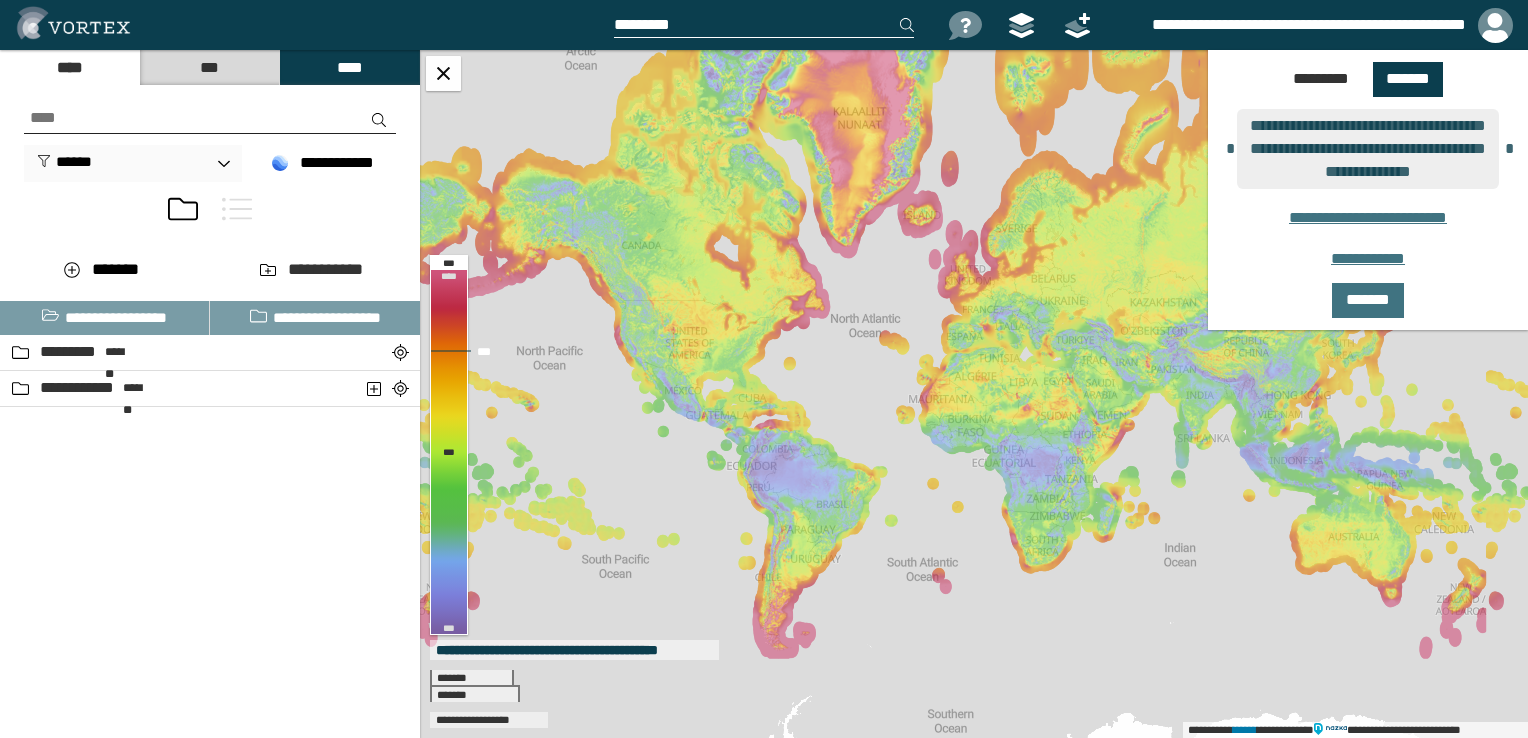 click on "**********" at bounding box center [974, 394] 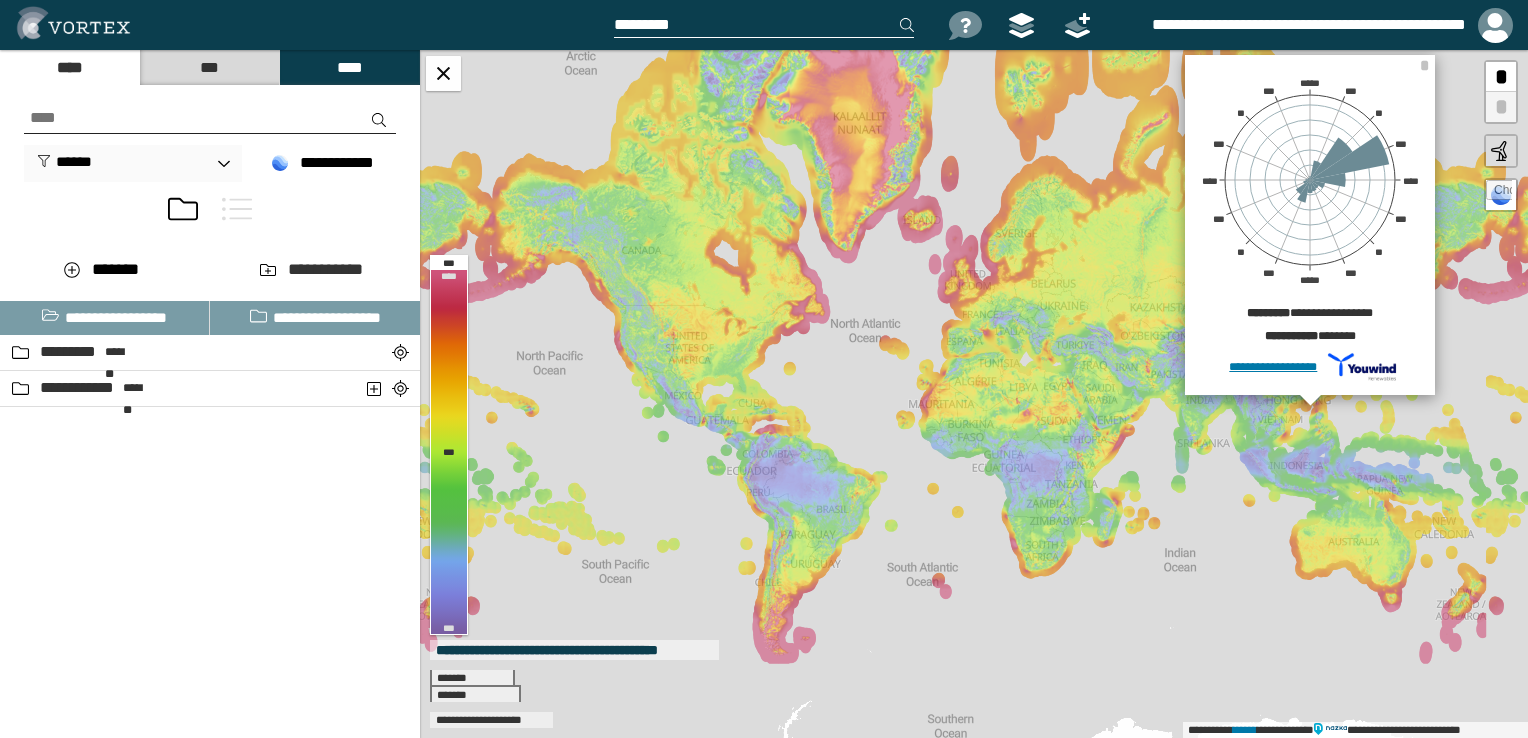 click on "**********" at bounding box center [974, 394] 